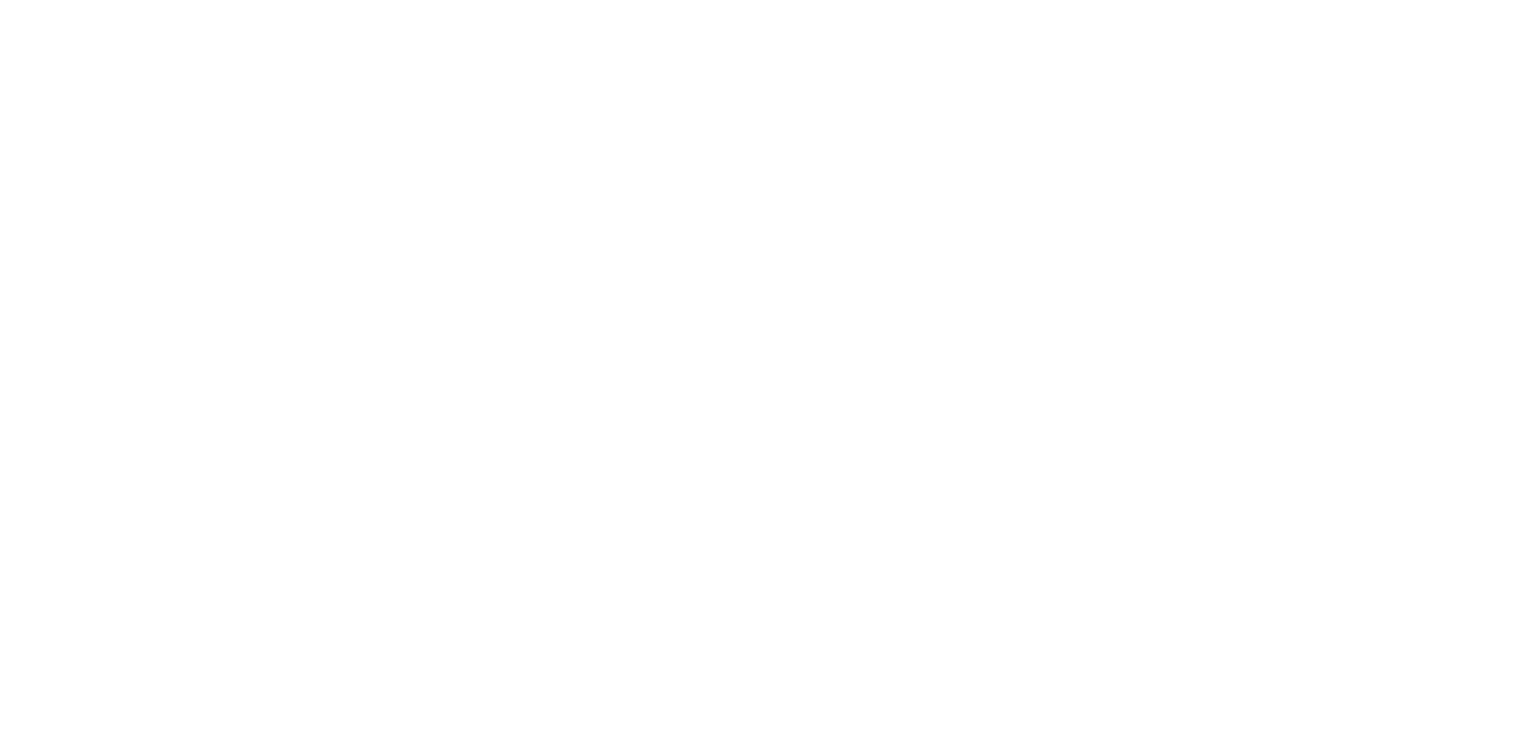 scroll, scrollTop: 0, scrollLeft: 0, axis: both 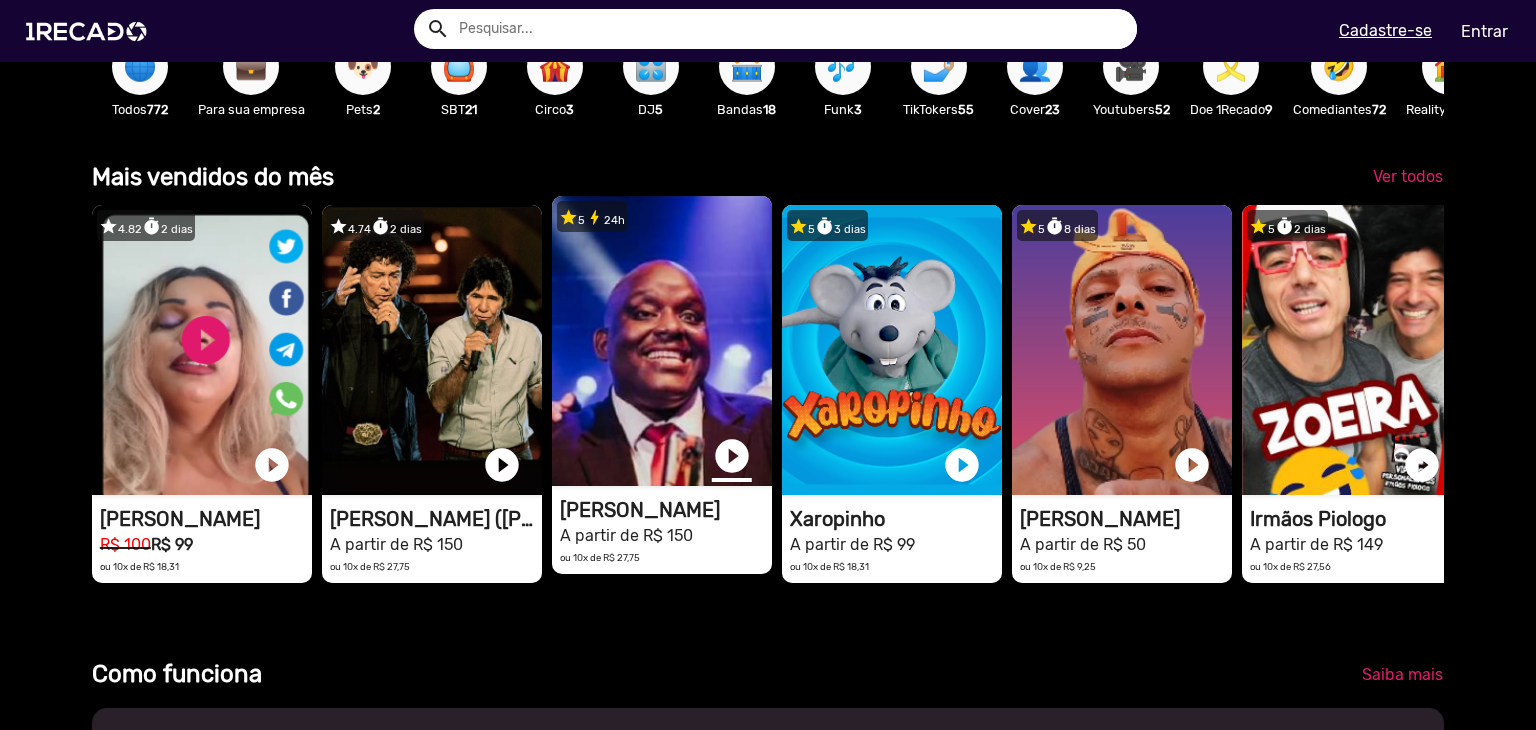 click on "play_circle_filled" at bounding box center [732, 456] 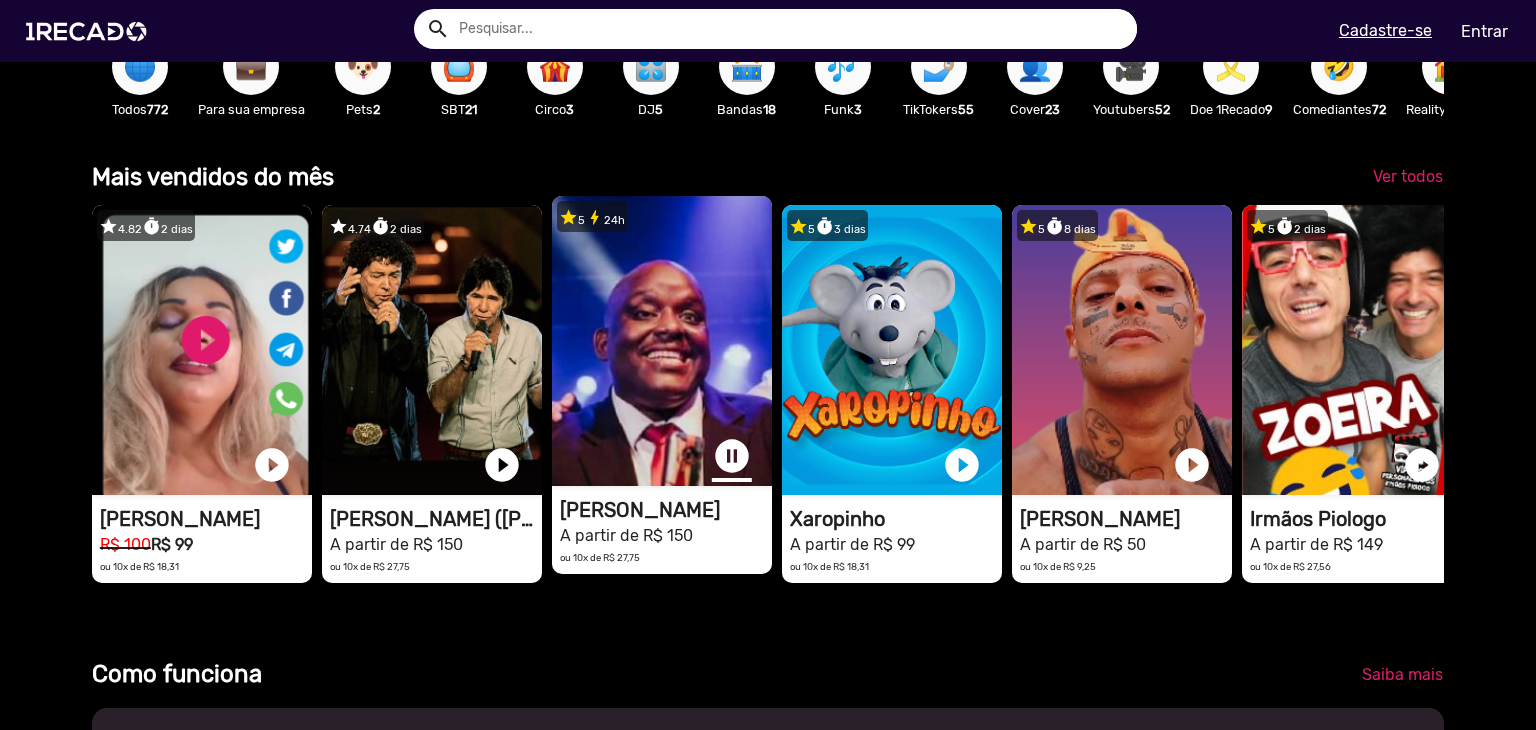 scroll, scrollTop: 0, scrollLeft: 4562, axis: horizontal 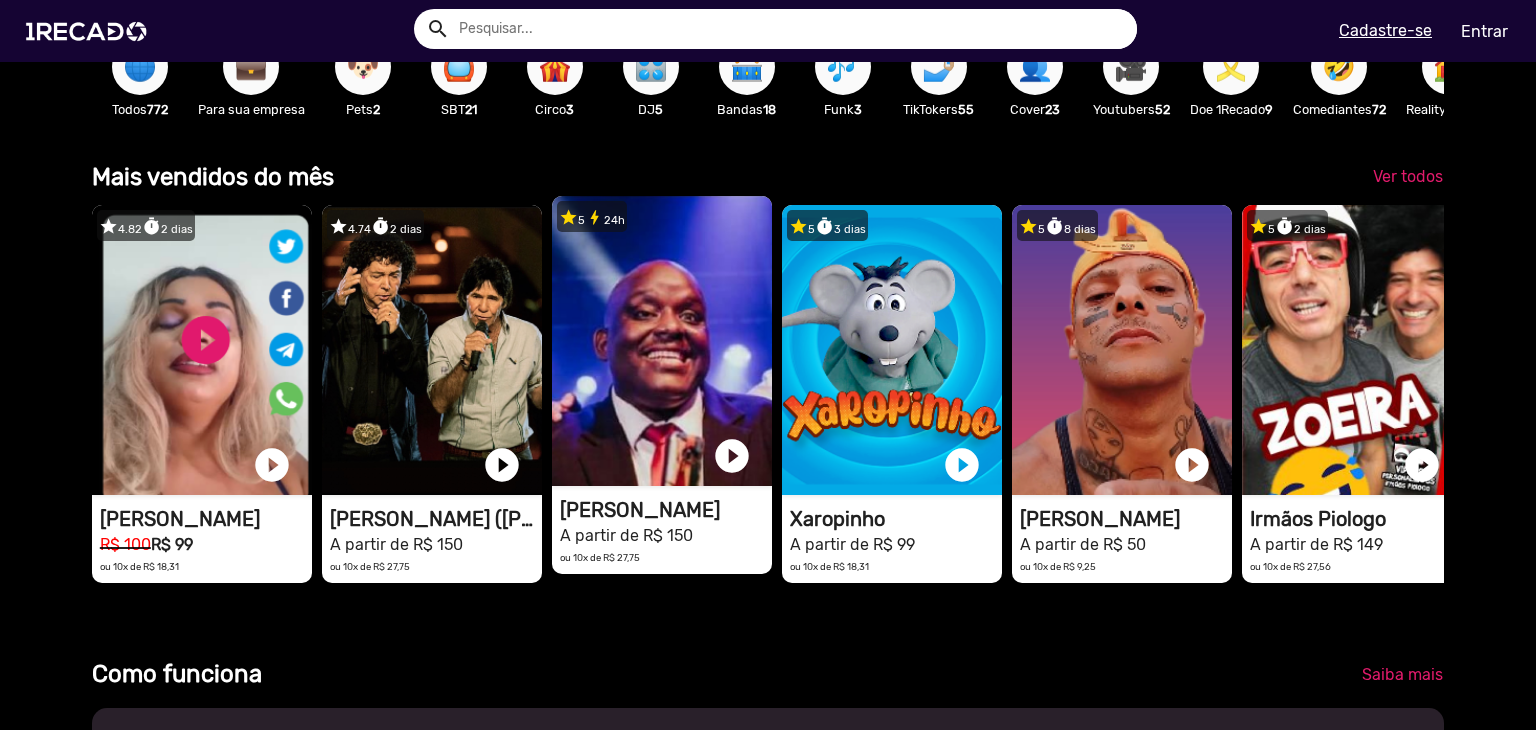 click on "play_circle_filled" at bounding box center [732, 456] 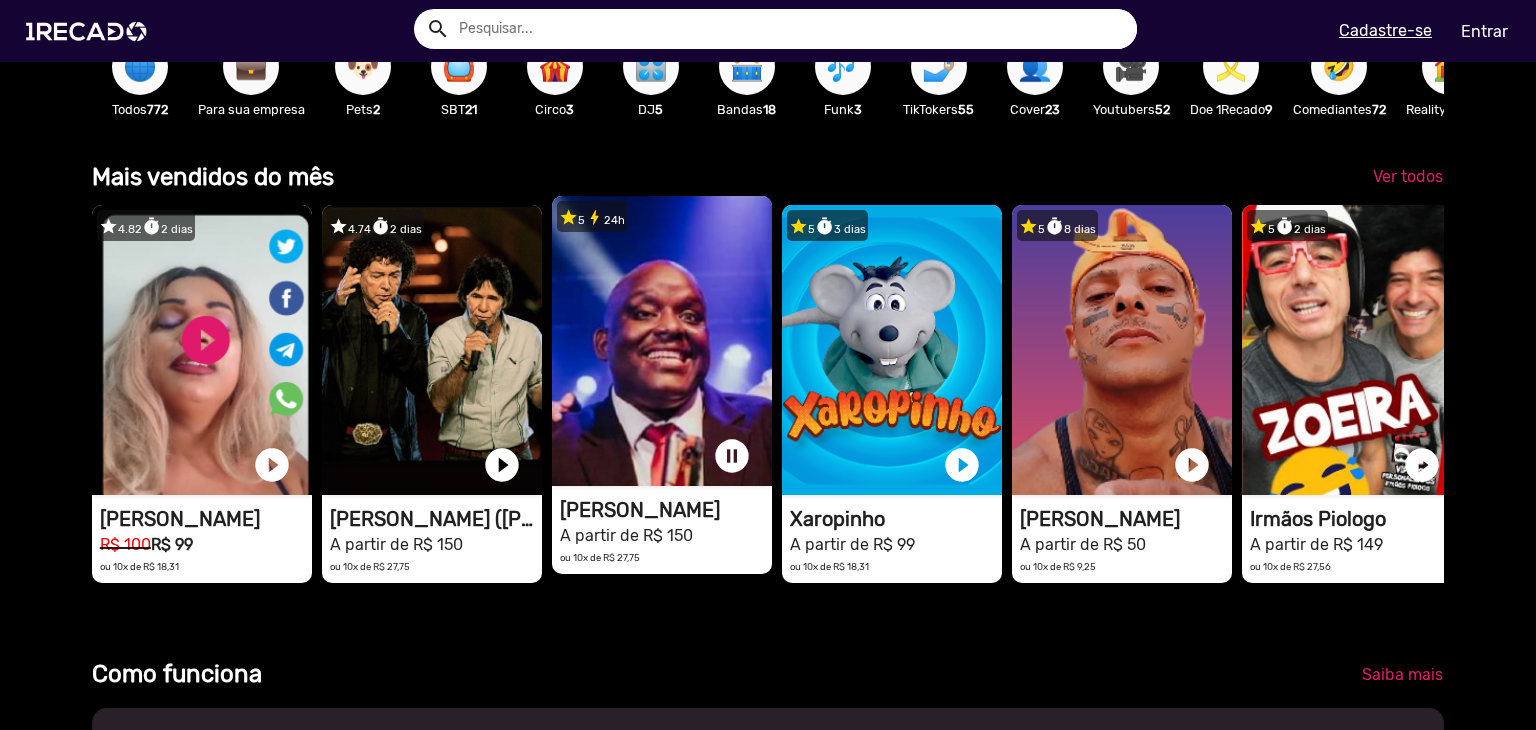 click on "pause_circle" at bounding box center (732, 456) 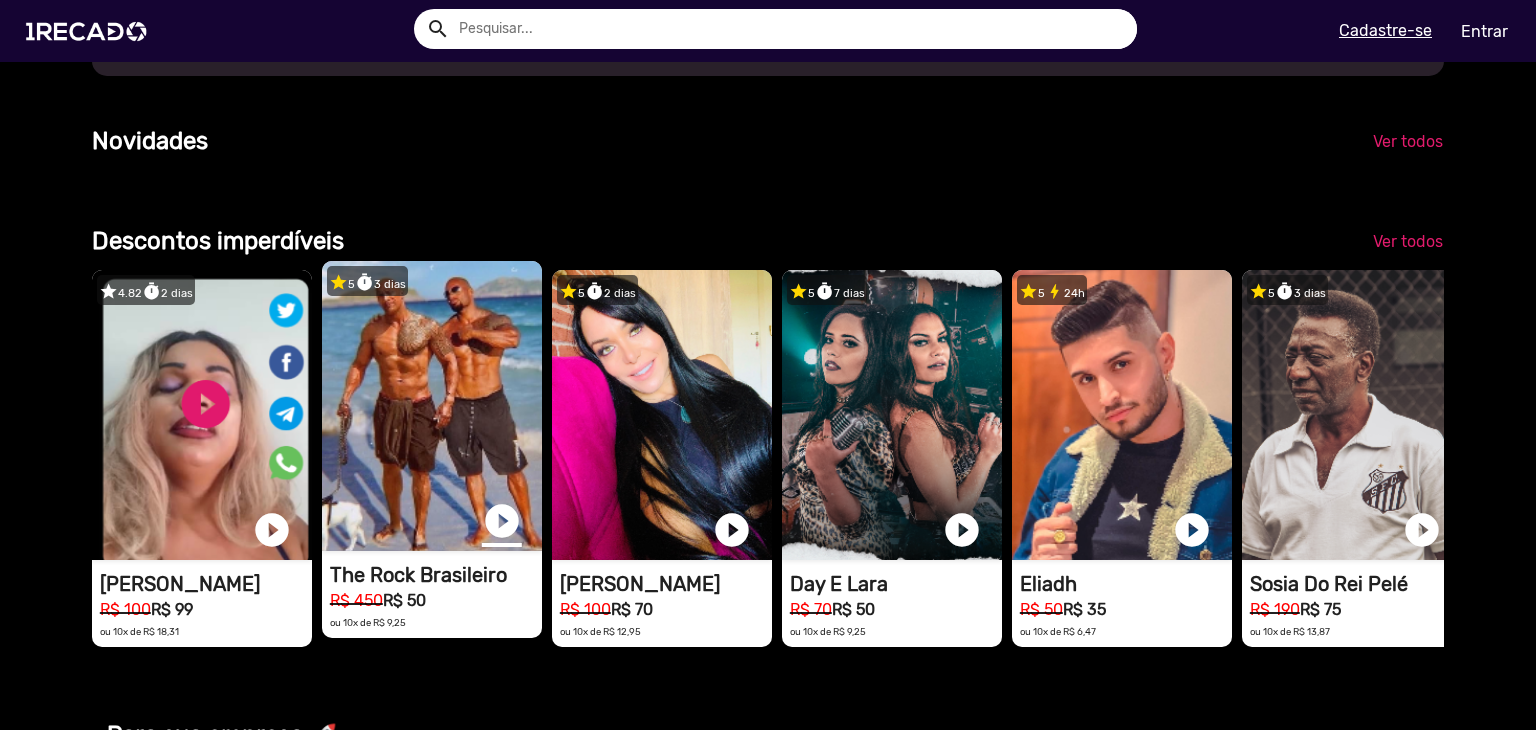 scroll, scrollTop: 1500, scrollLeft: 0, axis: vertical 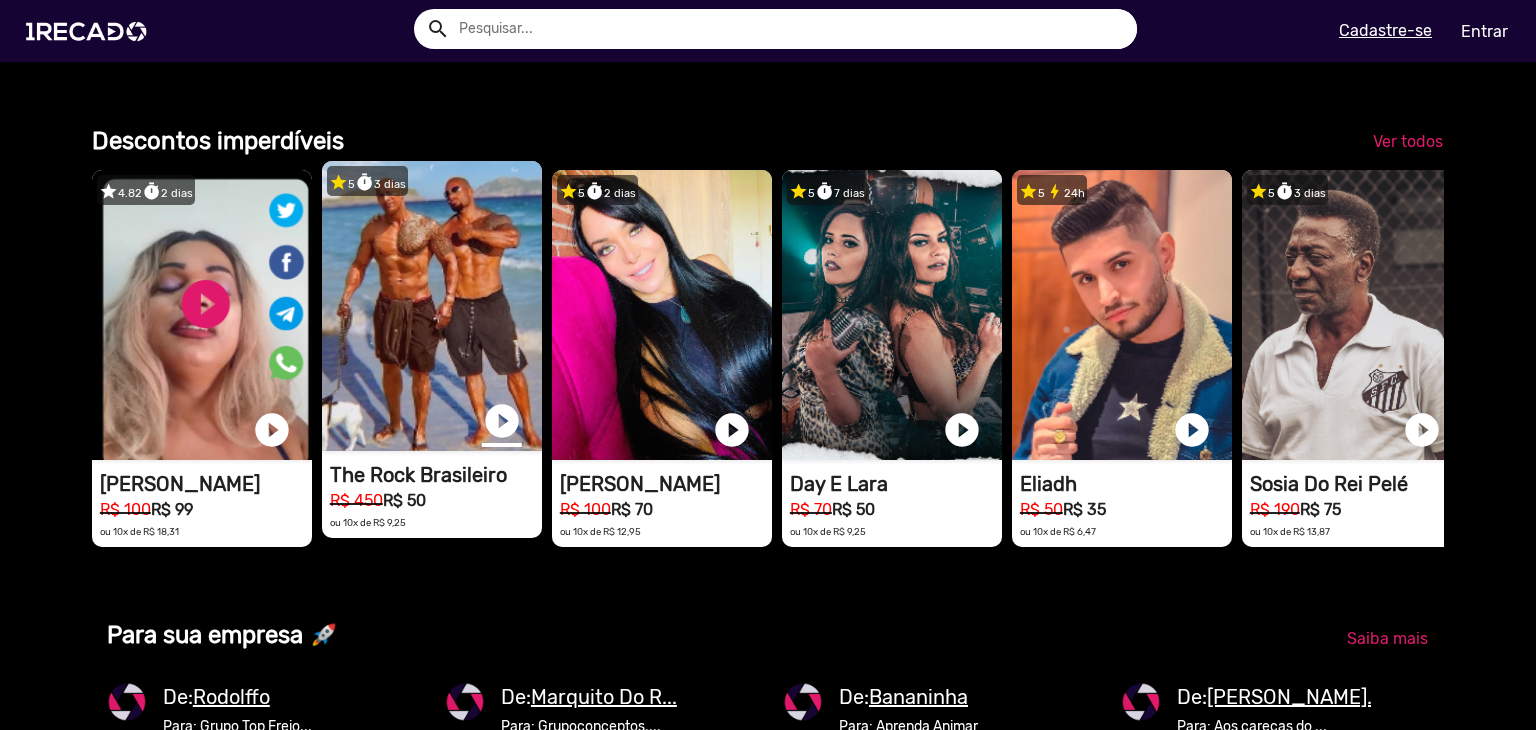 click on "play_circle_filled" at bounding box center [502, -535] 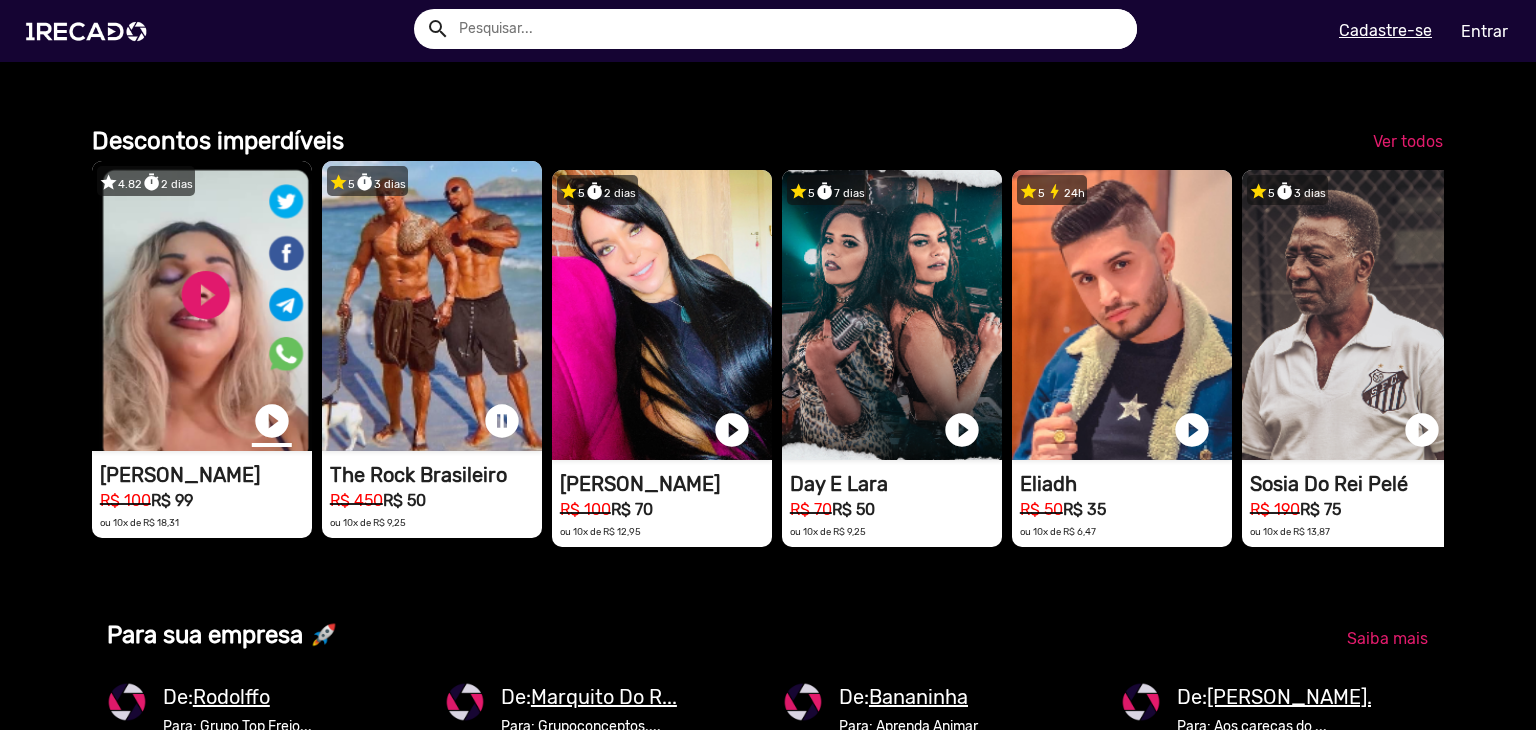 click on "play_circle_filled" at bounding box center (272, -535) 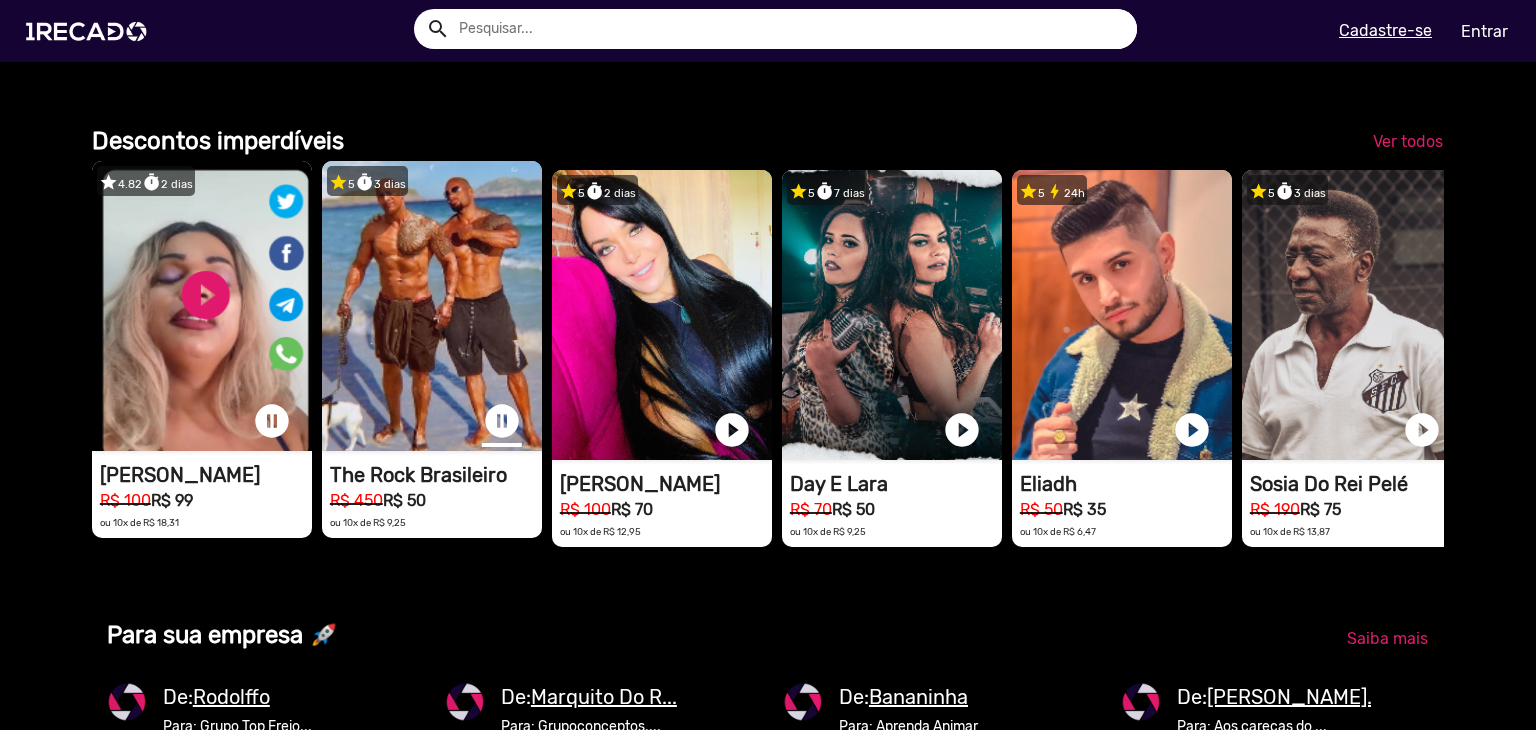 click on "pause_circle" at bounding box center (502, -535) 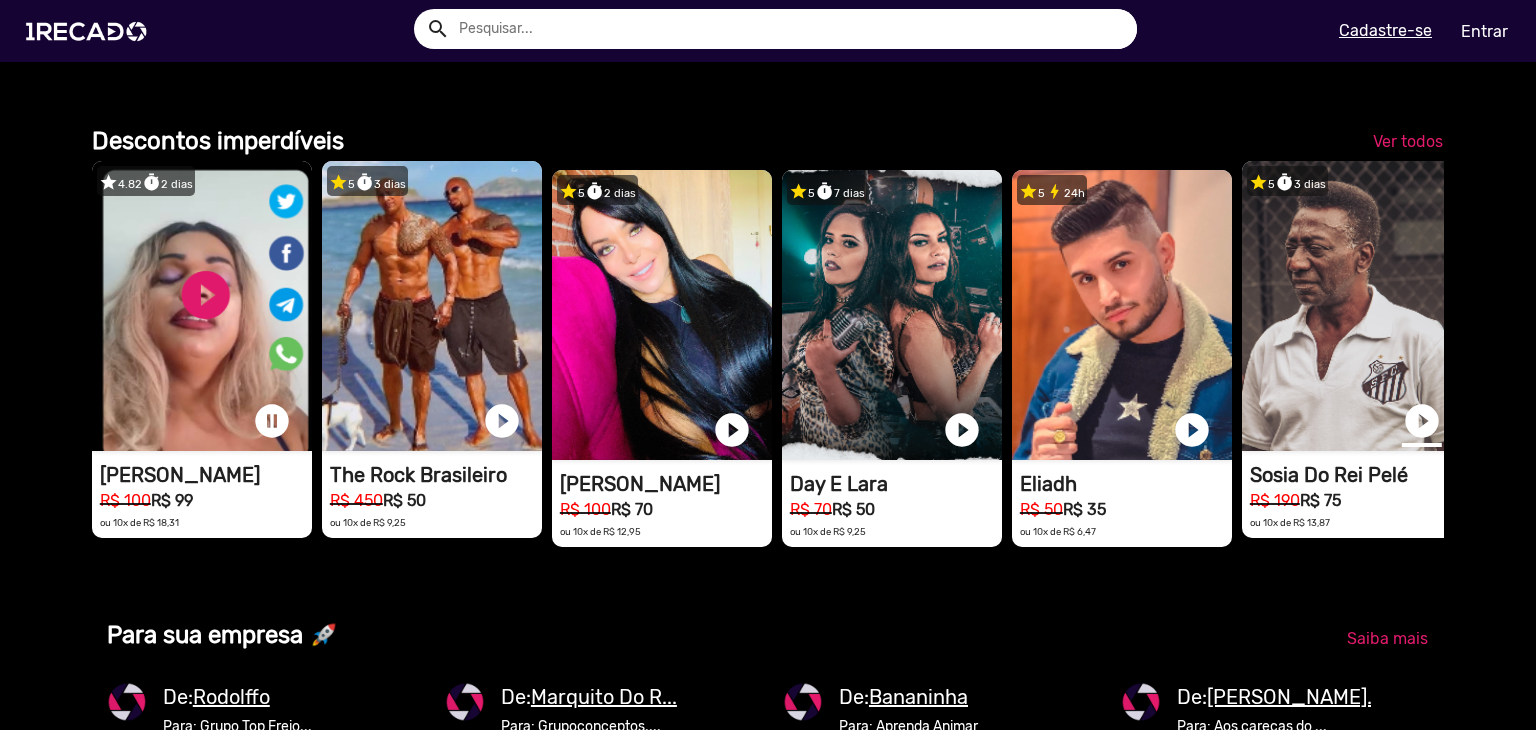 click on "play_circle_filled" at bounding box center (1422, -535) 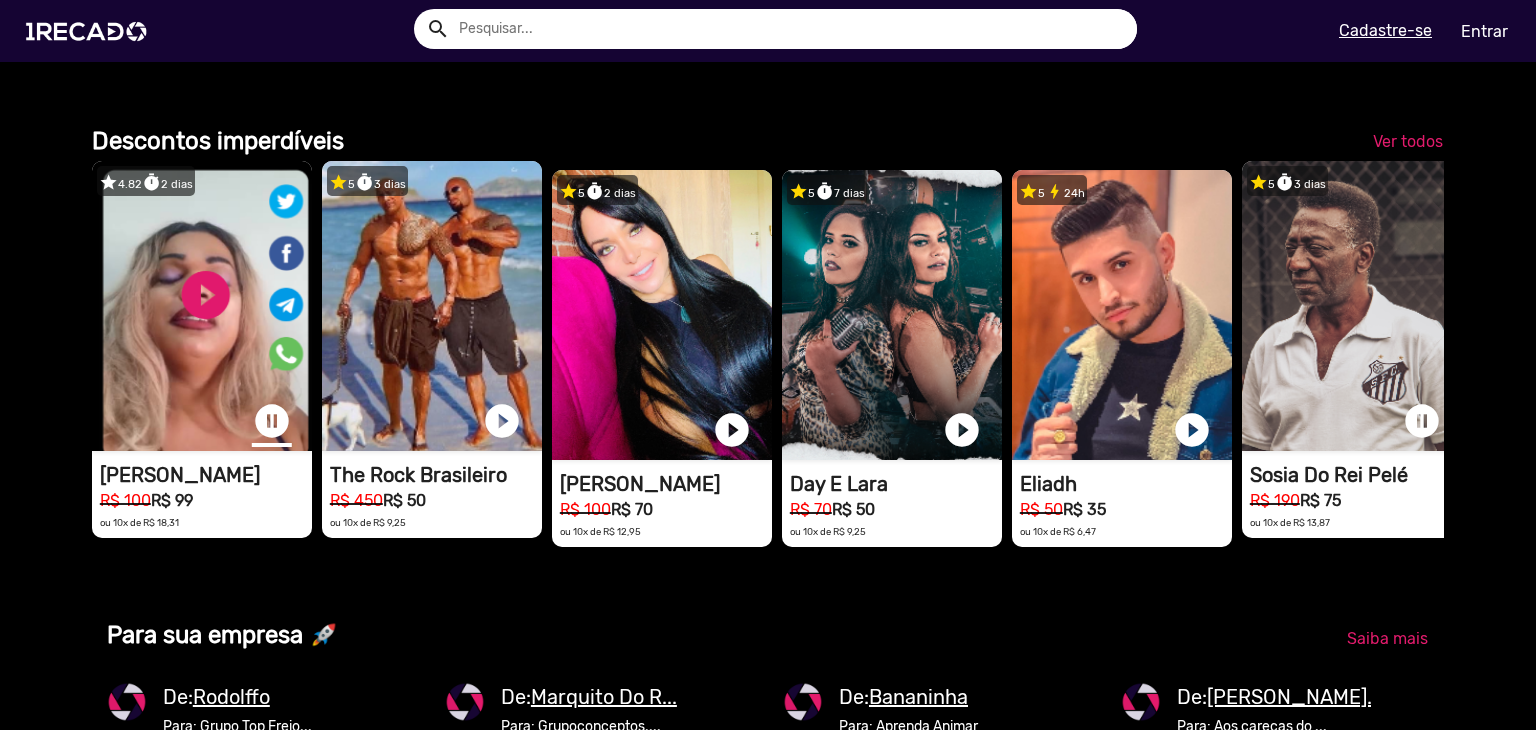 click on "pause_circle" at bounding box center (272, -535) 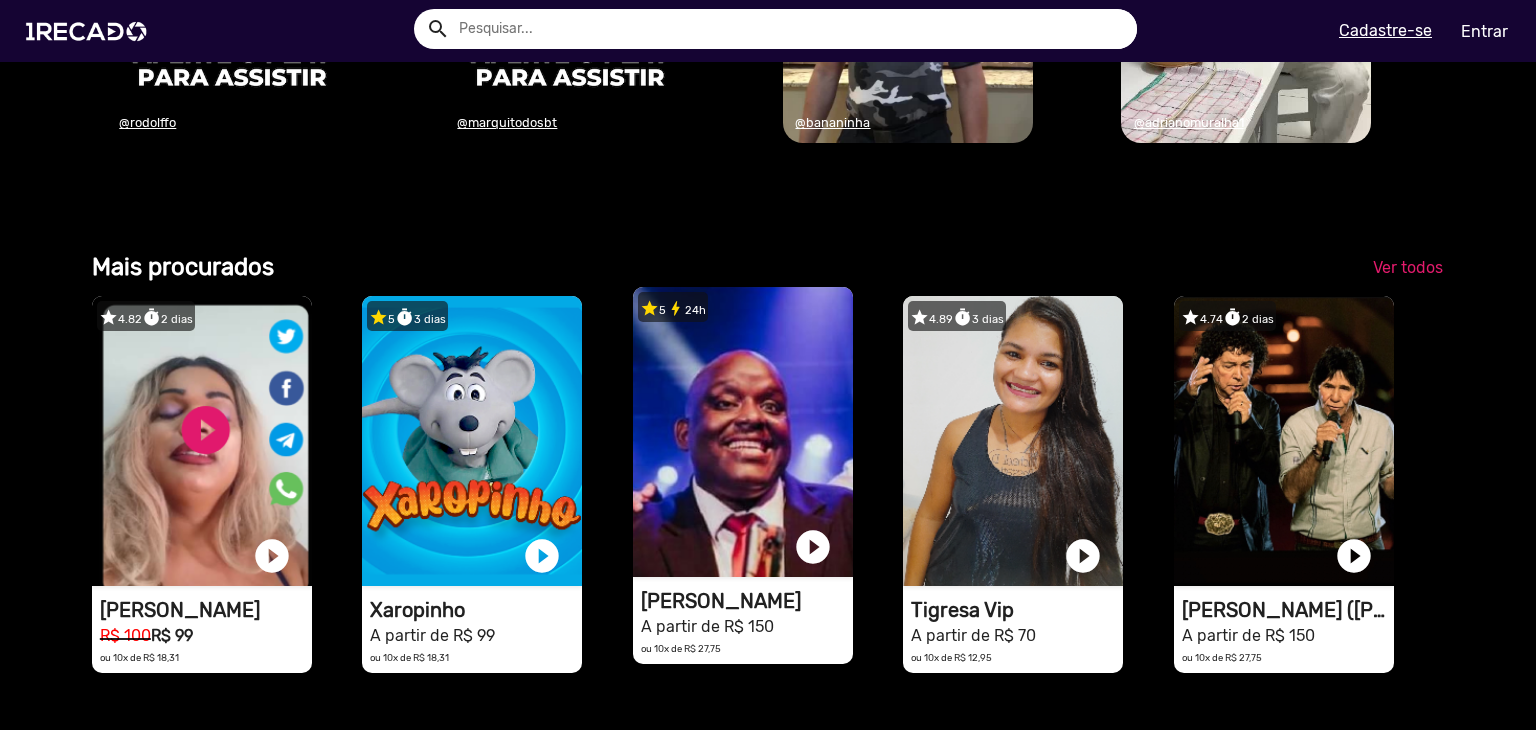 scroll, scrollTop: 2700, scrollLeft: 0, axis: vertical 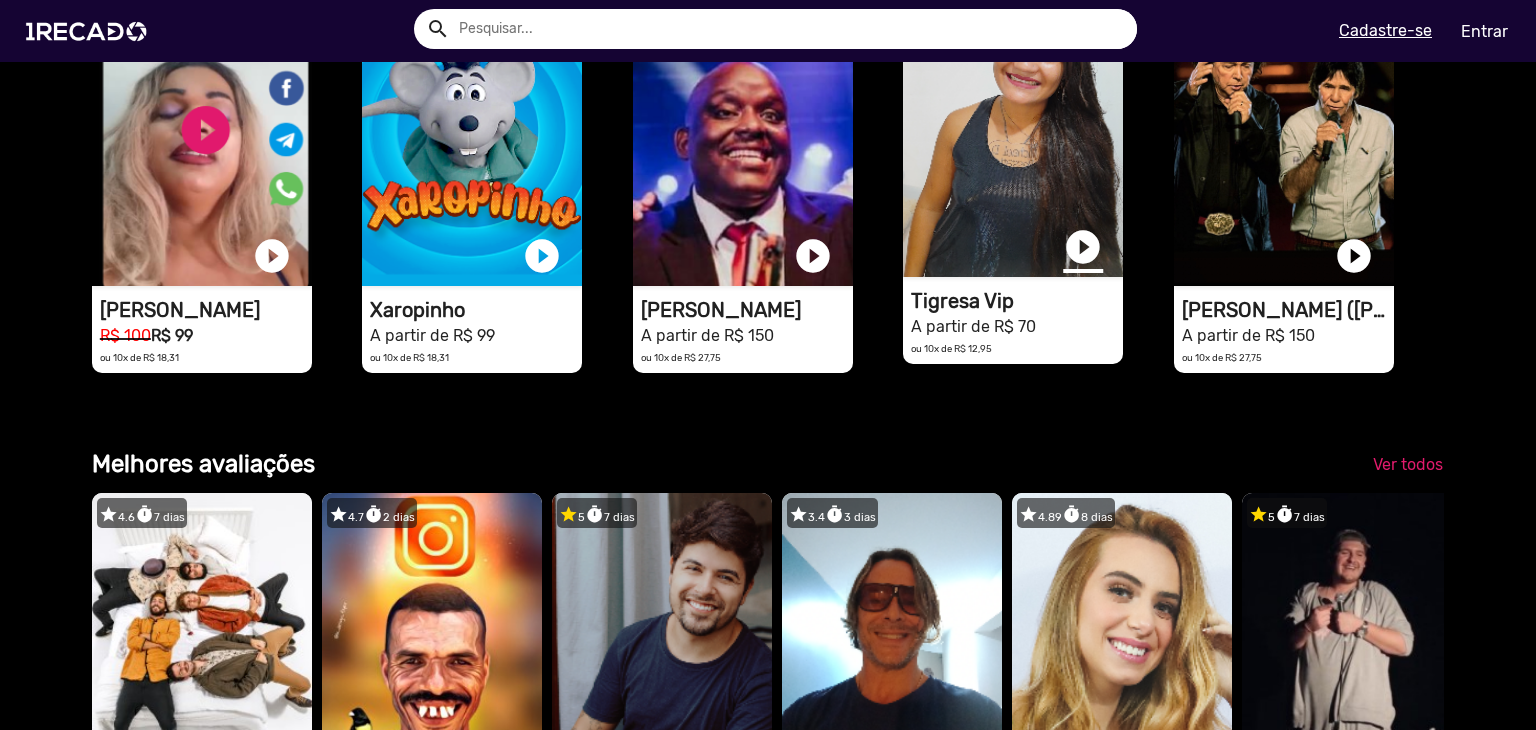 click on "play_circle_filled" at bounding box center [962, -1735] 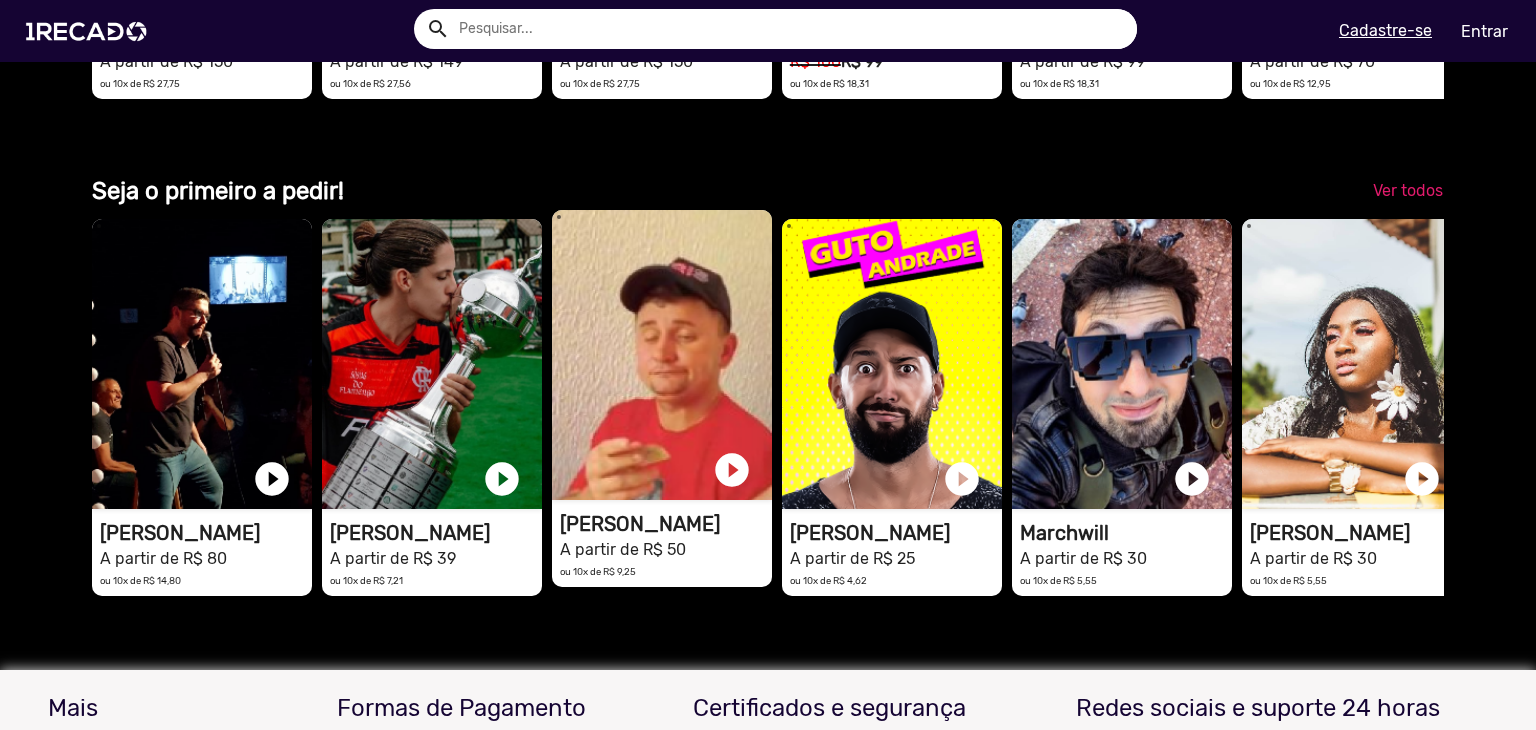 scroll, scrollTop: 4628, scrollLeft: 0, axis: vertical 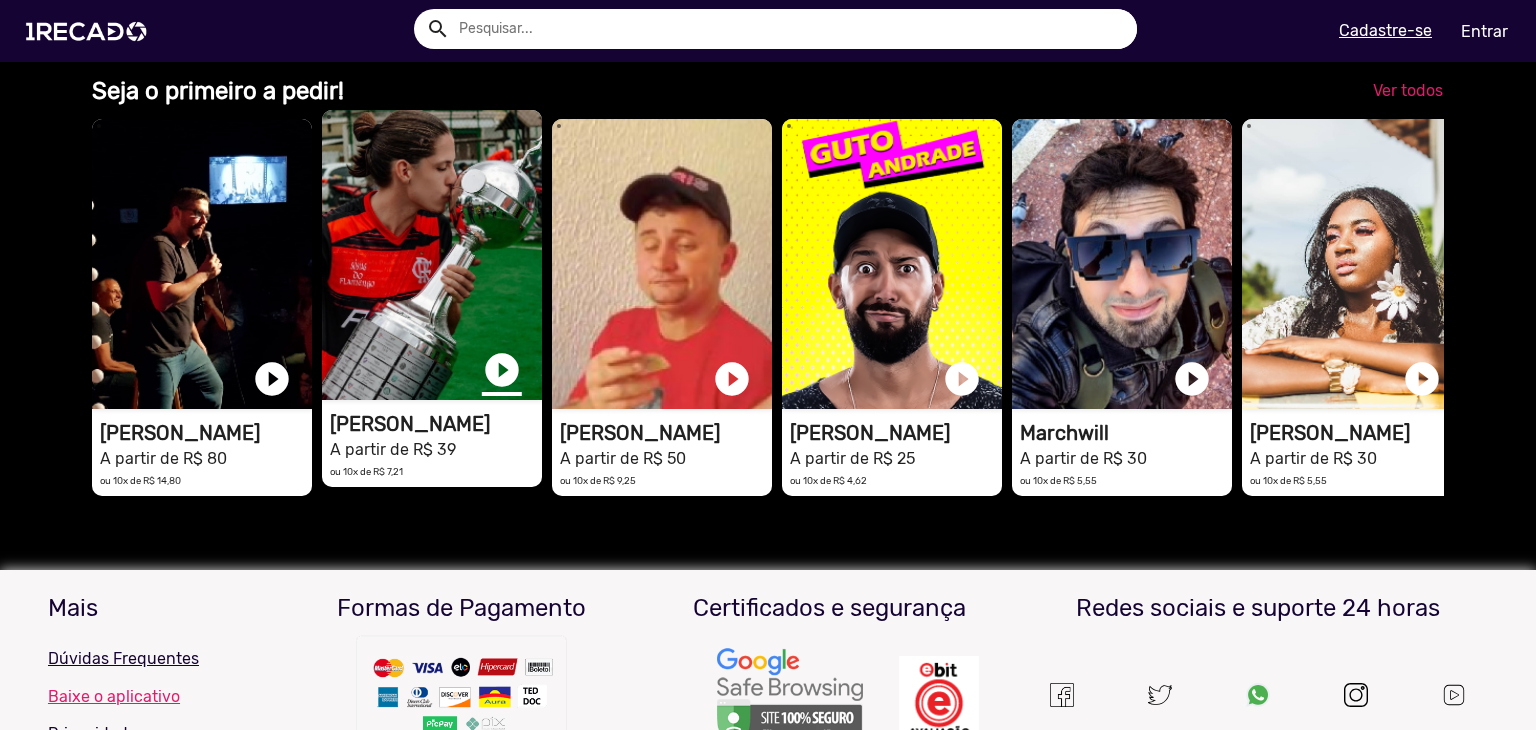 click on "play_circle_filled" at bounding box center (502, -3663) 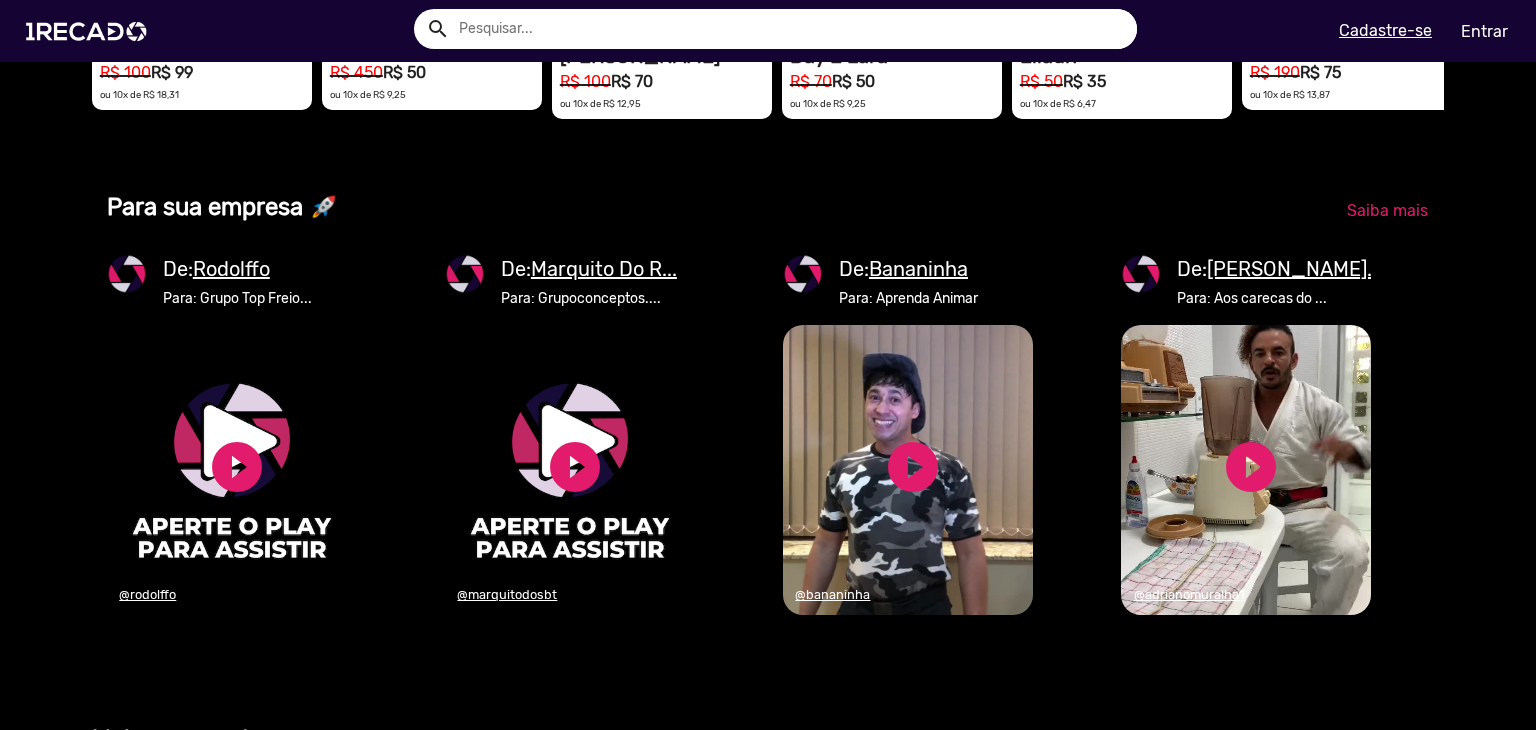 scroll, scrollTop: 1628, scrollLeft: 0, axis: vertical 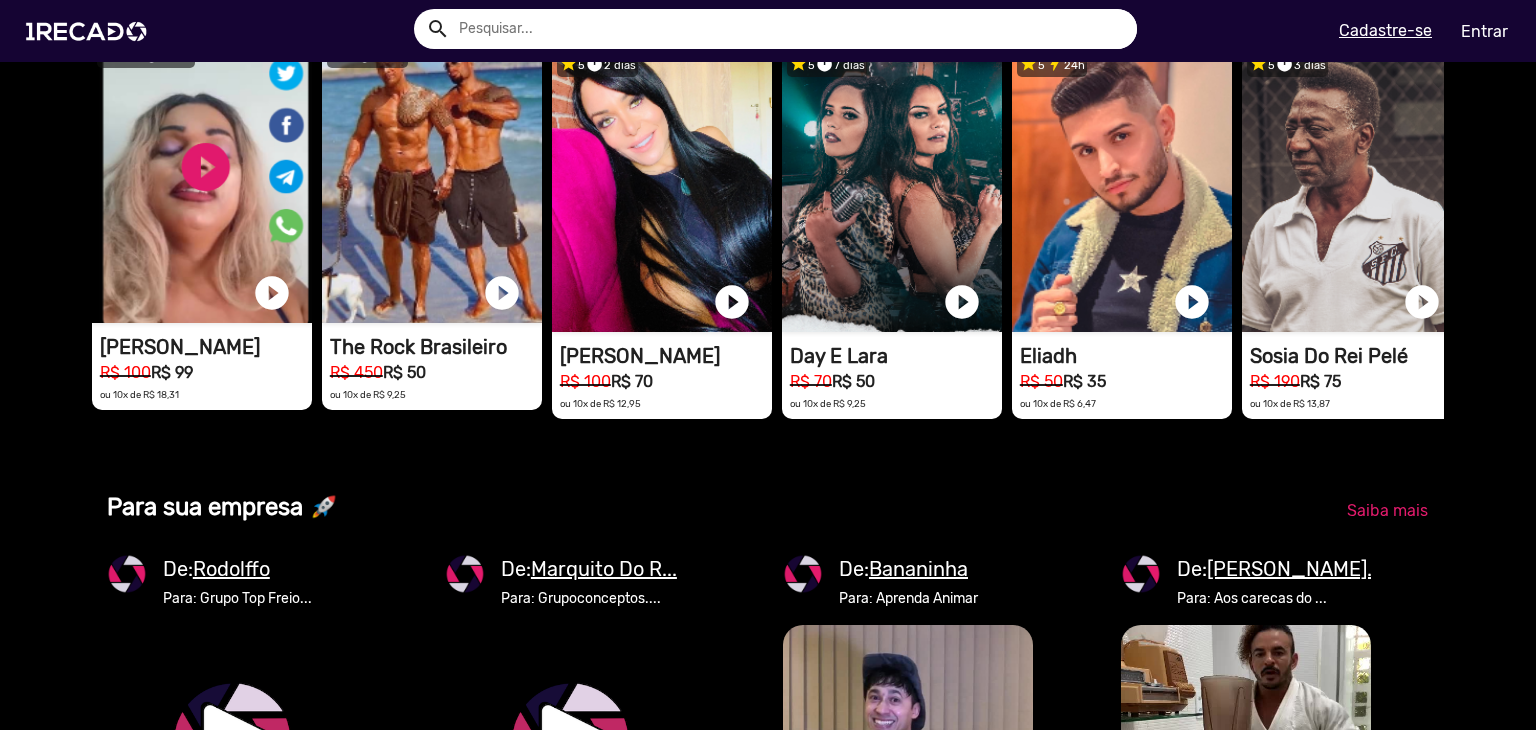 drag, startPoint x: 1418, startPoint y: 345, endPoint x: 1431, endPoint y: 349, distance: 13.601471 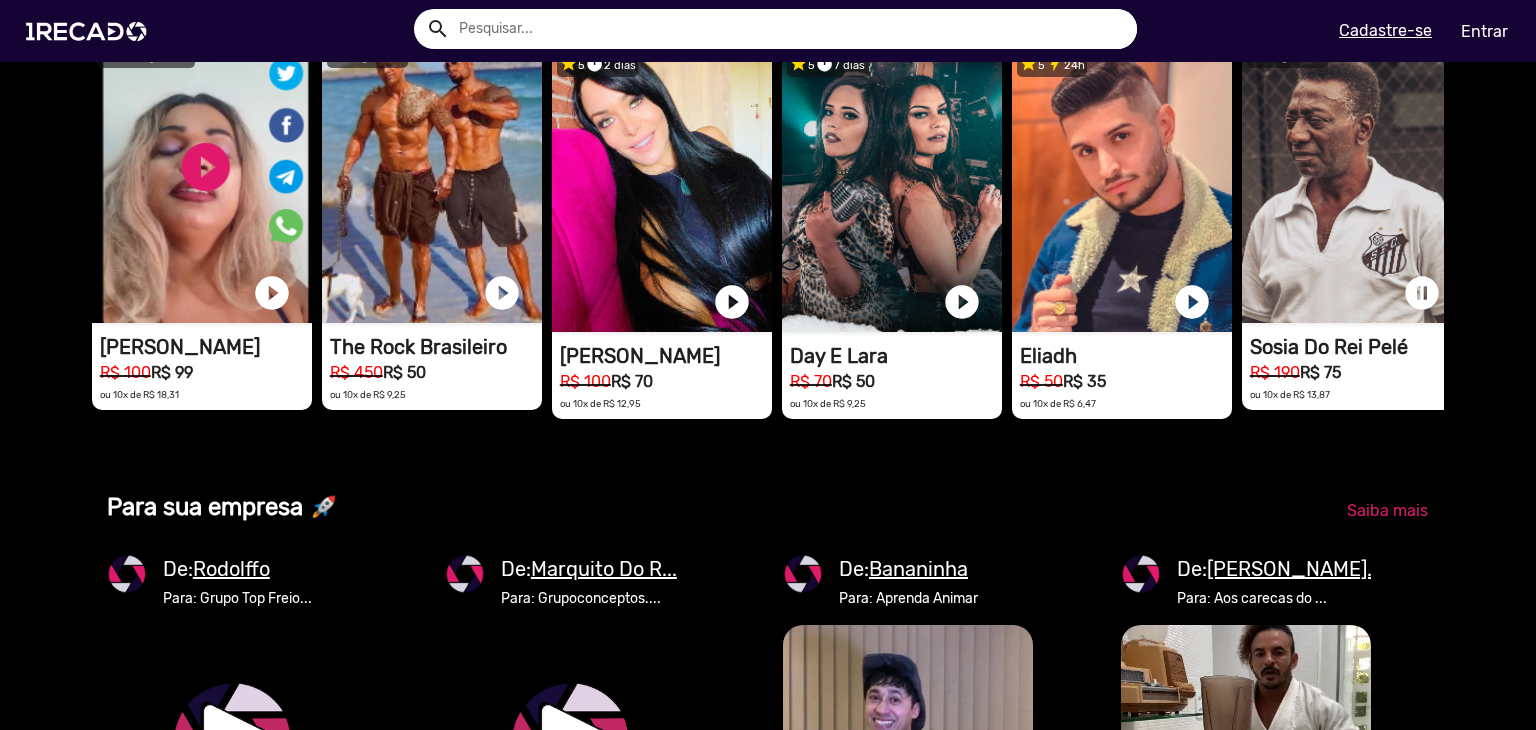 click on "1RECADO vídeos dedicados para fãs e empresas" at bounding box center (202, -778) 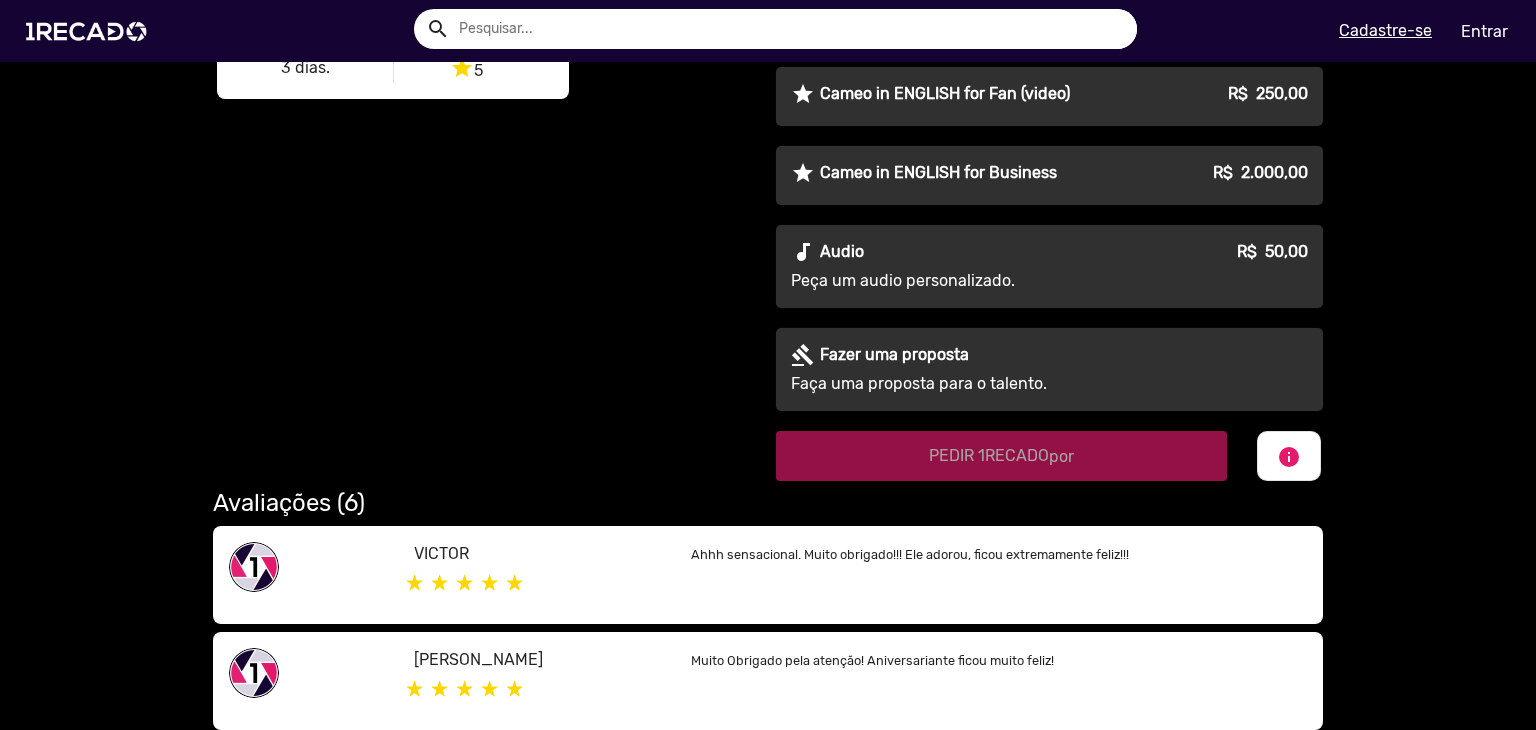 scroll, scrollTop: 900, scrollLeft: 0, axis: vertical 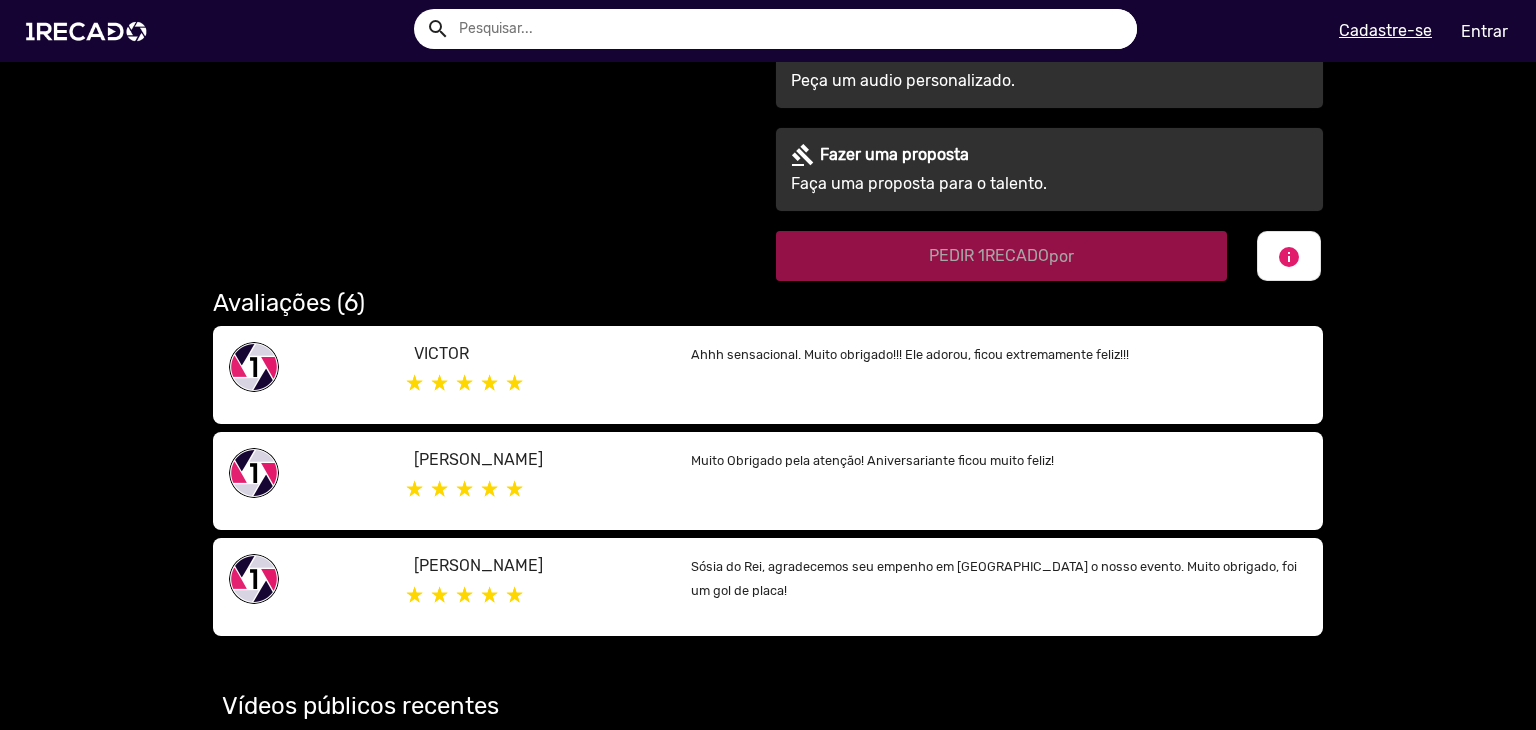 drag, startPoint x: 833, startPoint y: 449, endPoint x: 928, endPoint y: 455, distance: 95.189285 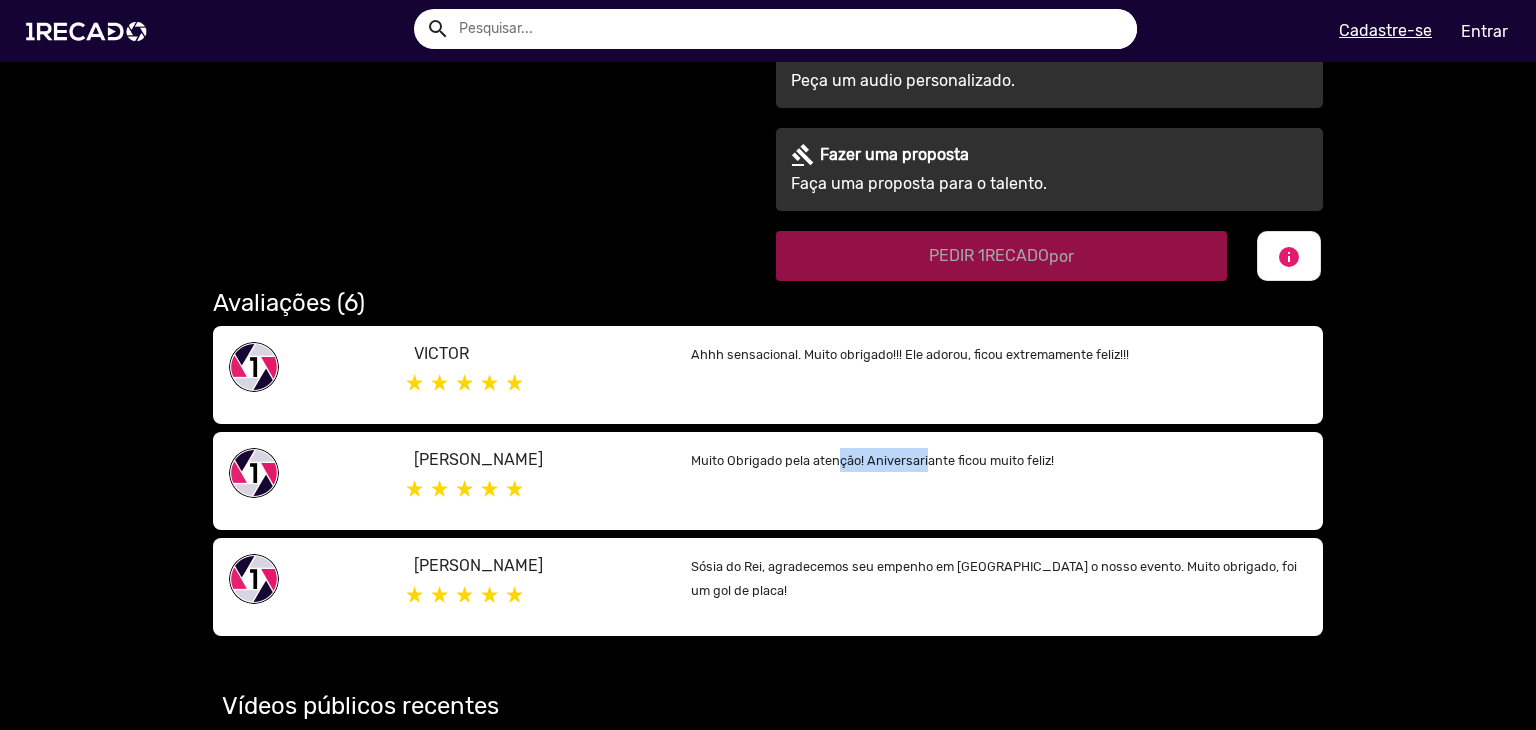click on "Muito Obrigado pela atenção!
Aniversariante ficou muito feliz!" 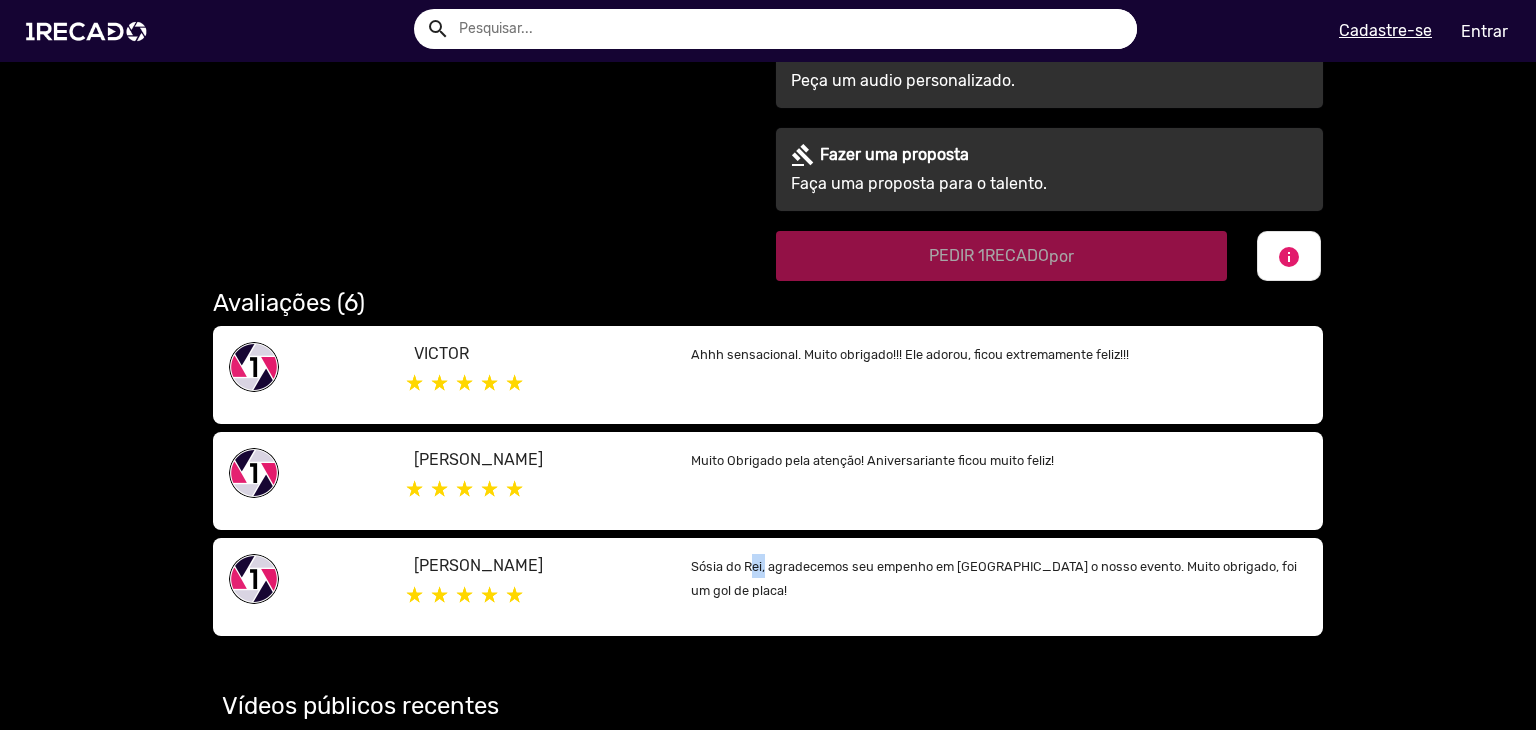 drag, startPoint x: 756, startPoint y: 552, endPoint x: 849, endPoint y: 568, distance: 94.36631 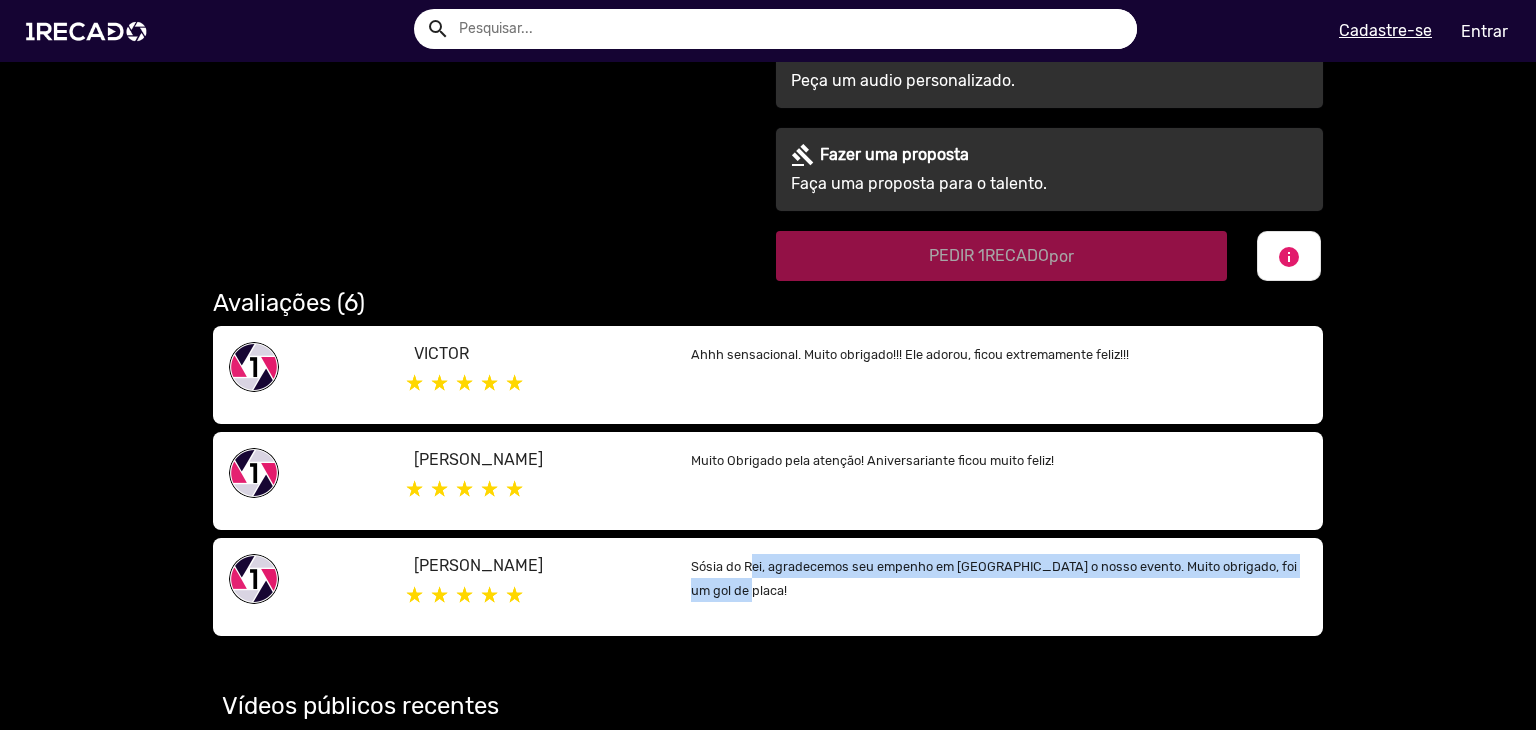 click on "Sósia do Rei, agradecemos seu empenho em [GEOGRAPHIC_DATA] o nosso evento. Muito obrigado, foi um gol de placa!" 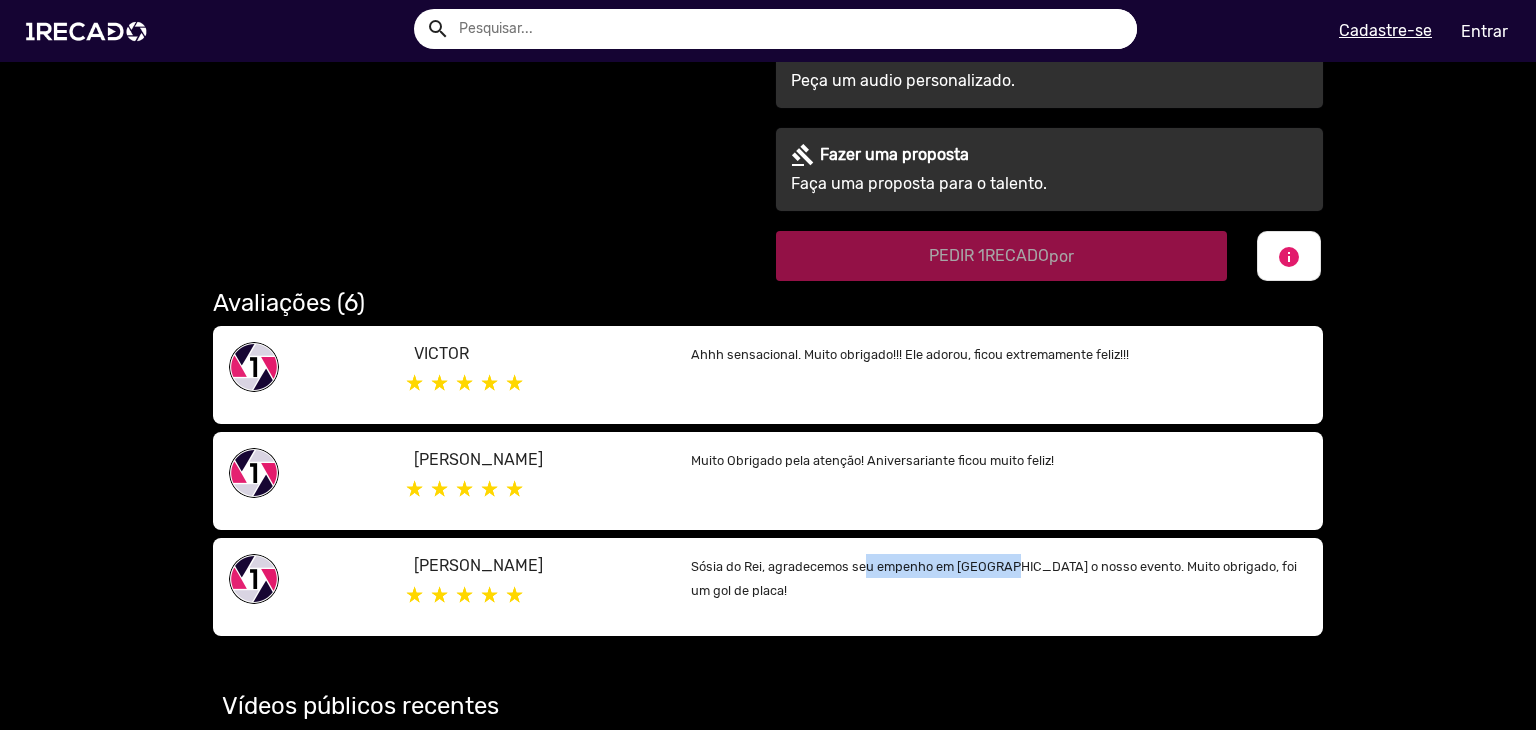 drag, startPoint x: 857, startPoint y: 547, endPoint x: 1024, endPoint y: 547, distance: 167 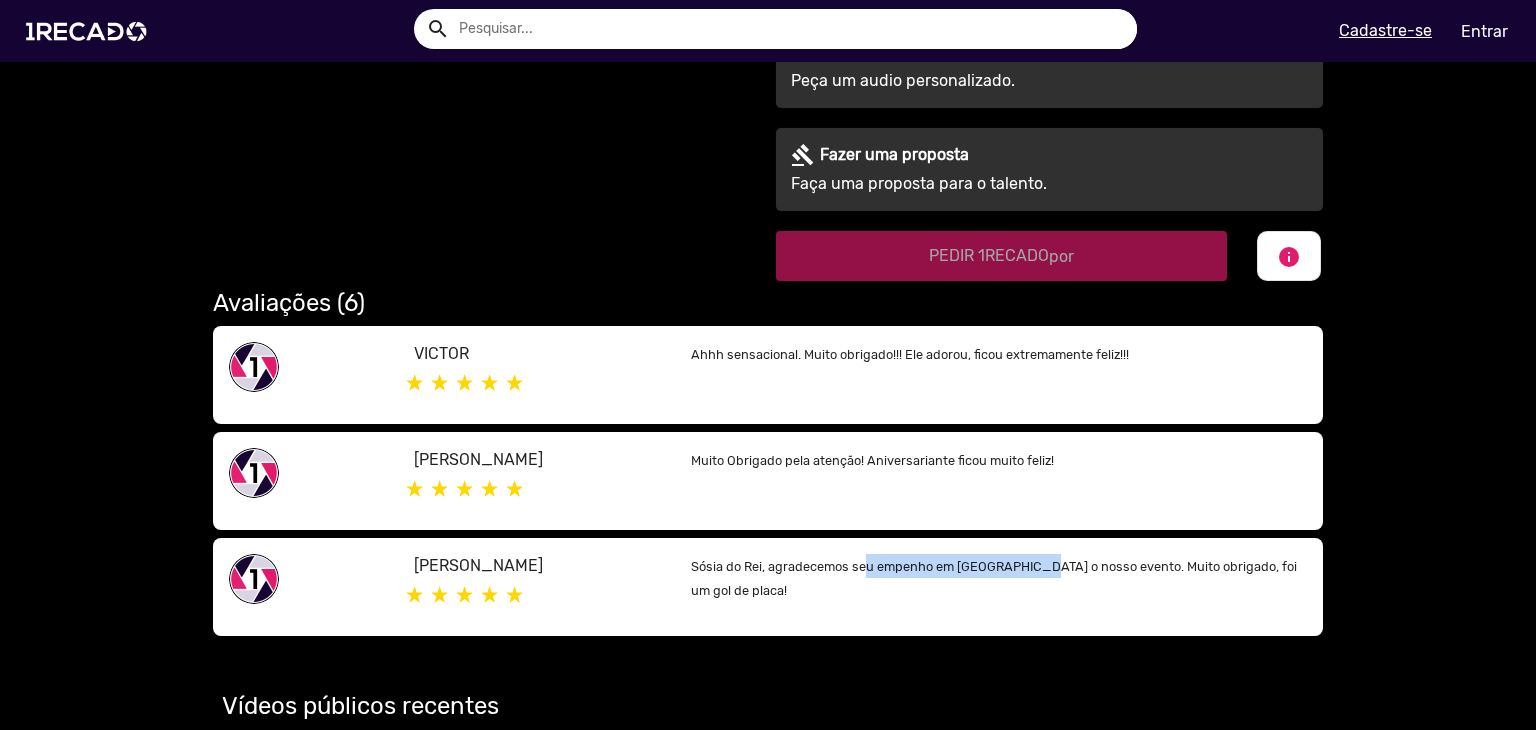 click on "Sósia do Rei, agradecemos seu empenho em [GEOGRAPHIC_DATA] o nosso evento. Muito obrigado, foi um gol de placa!" 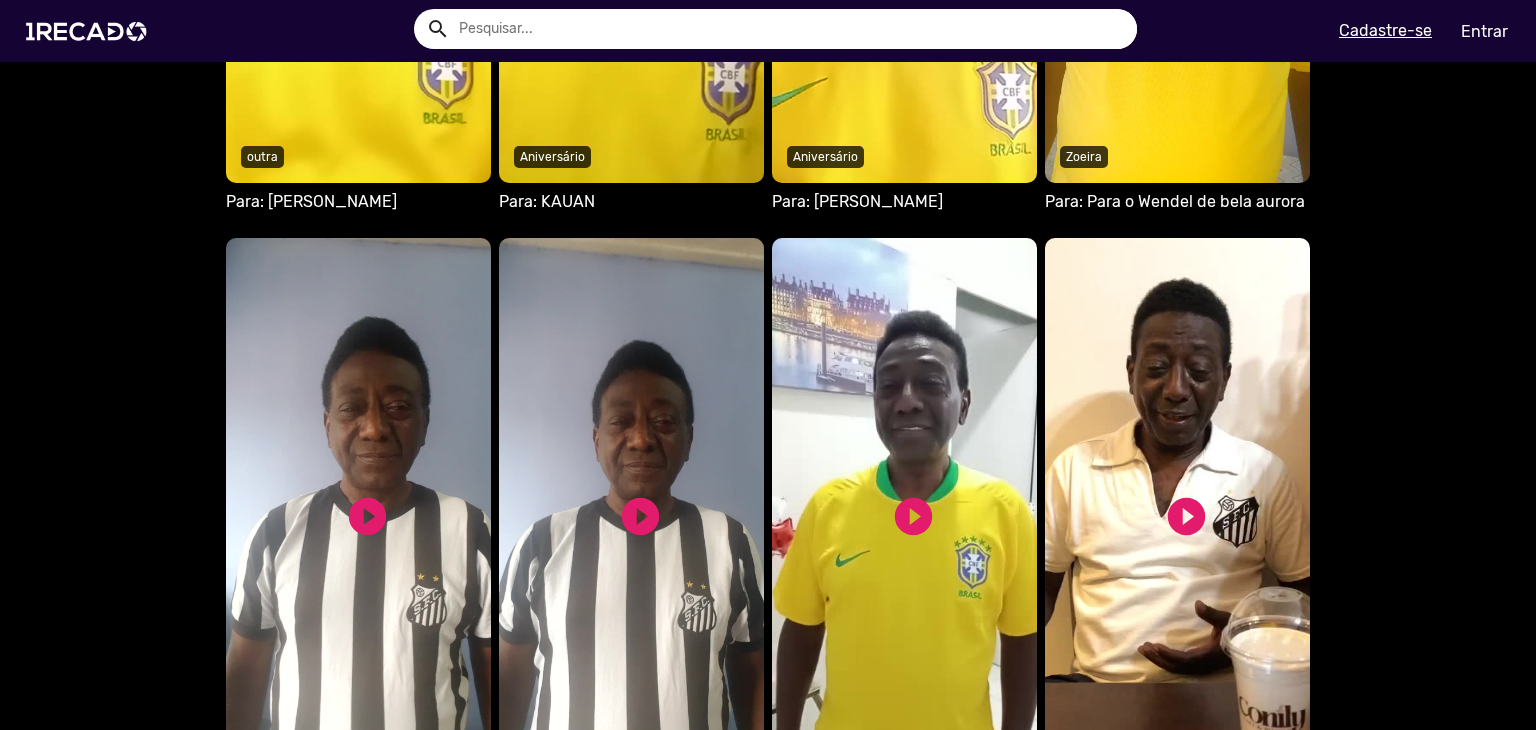scroll, scrollTop: 2200, scrollLeft: 0, axis: vertical 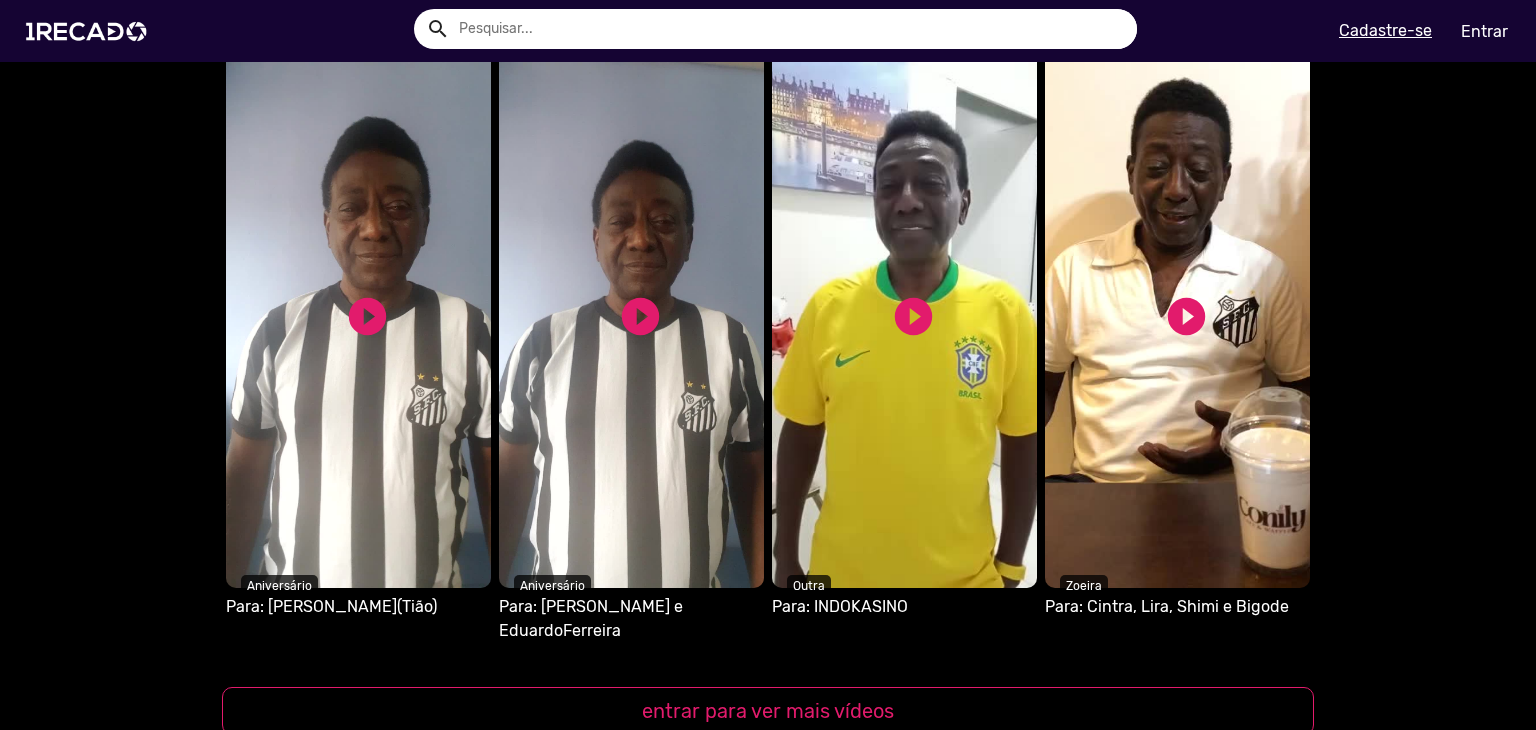 click on "S1RECADO vídeos dedicados para fãs e empresas" at bounding box center [358, 313] 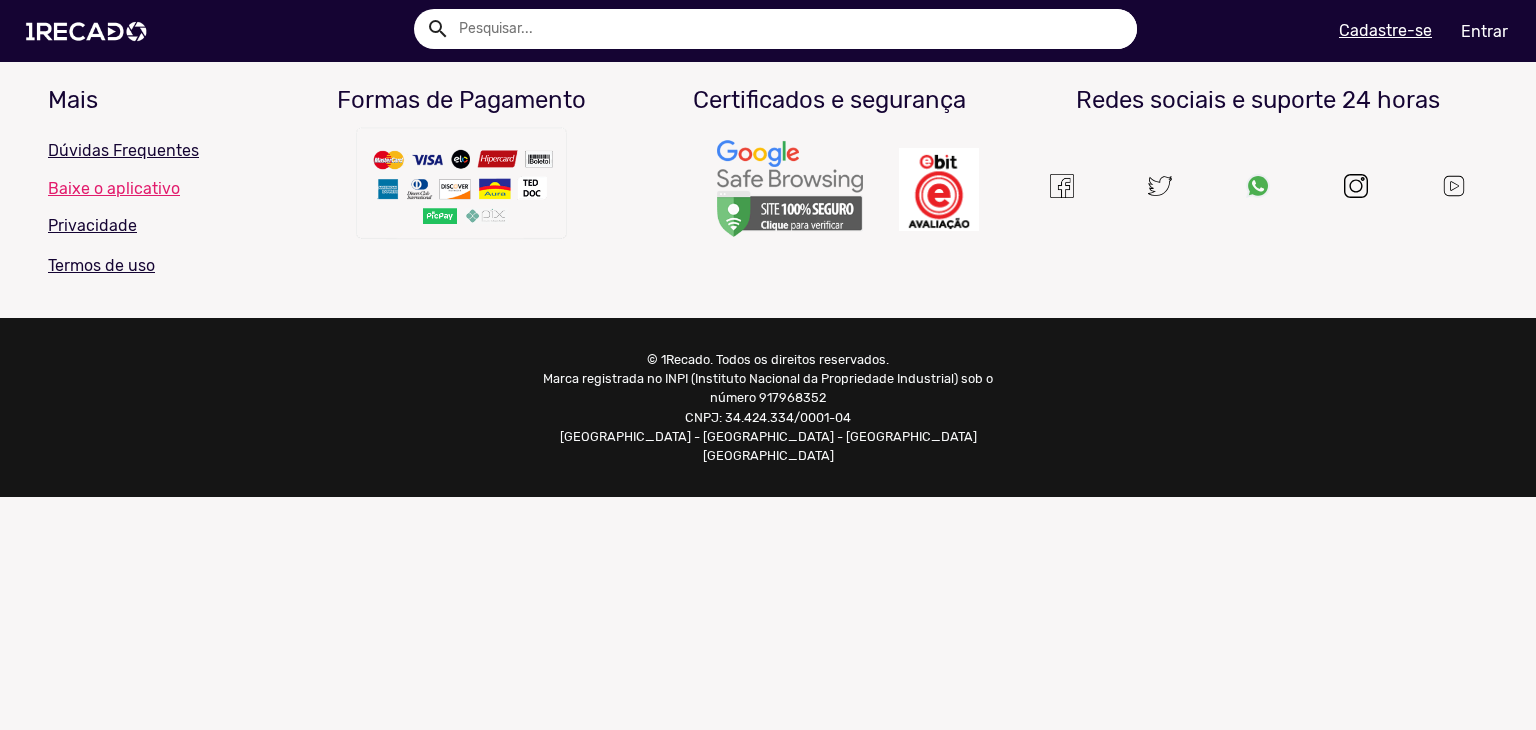 scroll, scrollTop: 0, scrollLeft: 0, axis: both 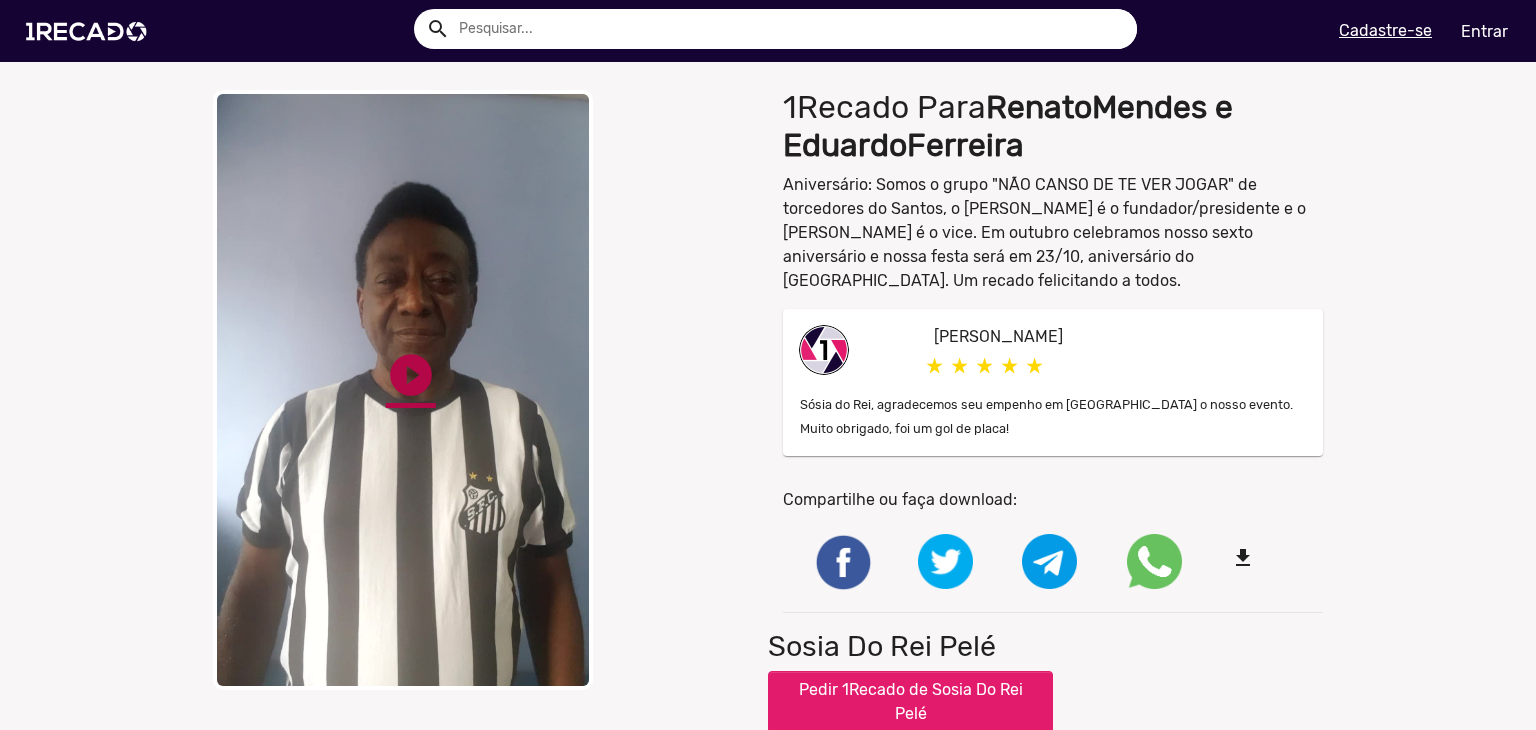 click on "play_circle_filled" at bounding box center (411, 375) 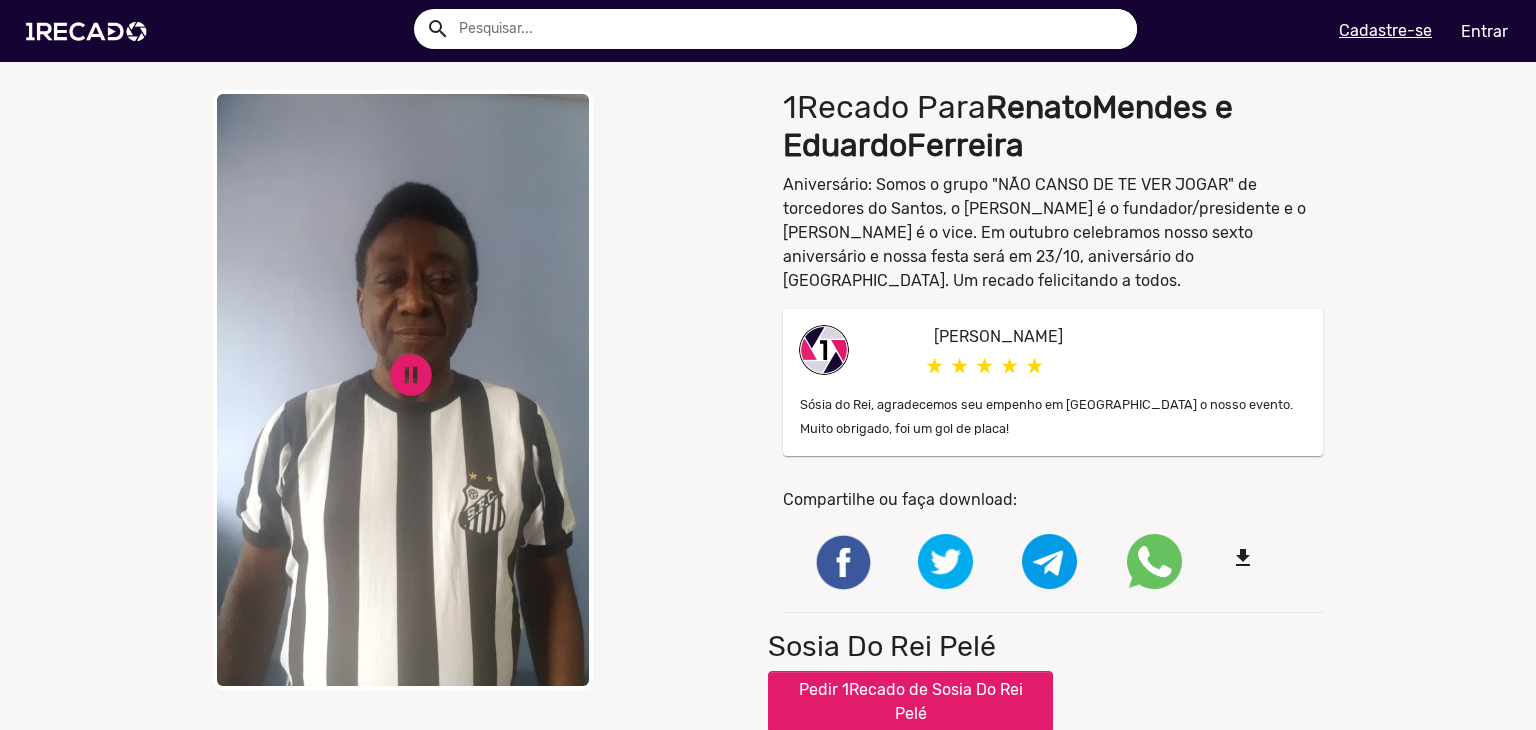 click on "Your browser does not support HTML5 video." at bounding box center [403, 390] 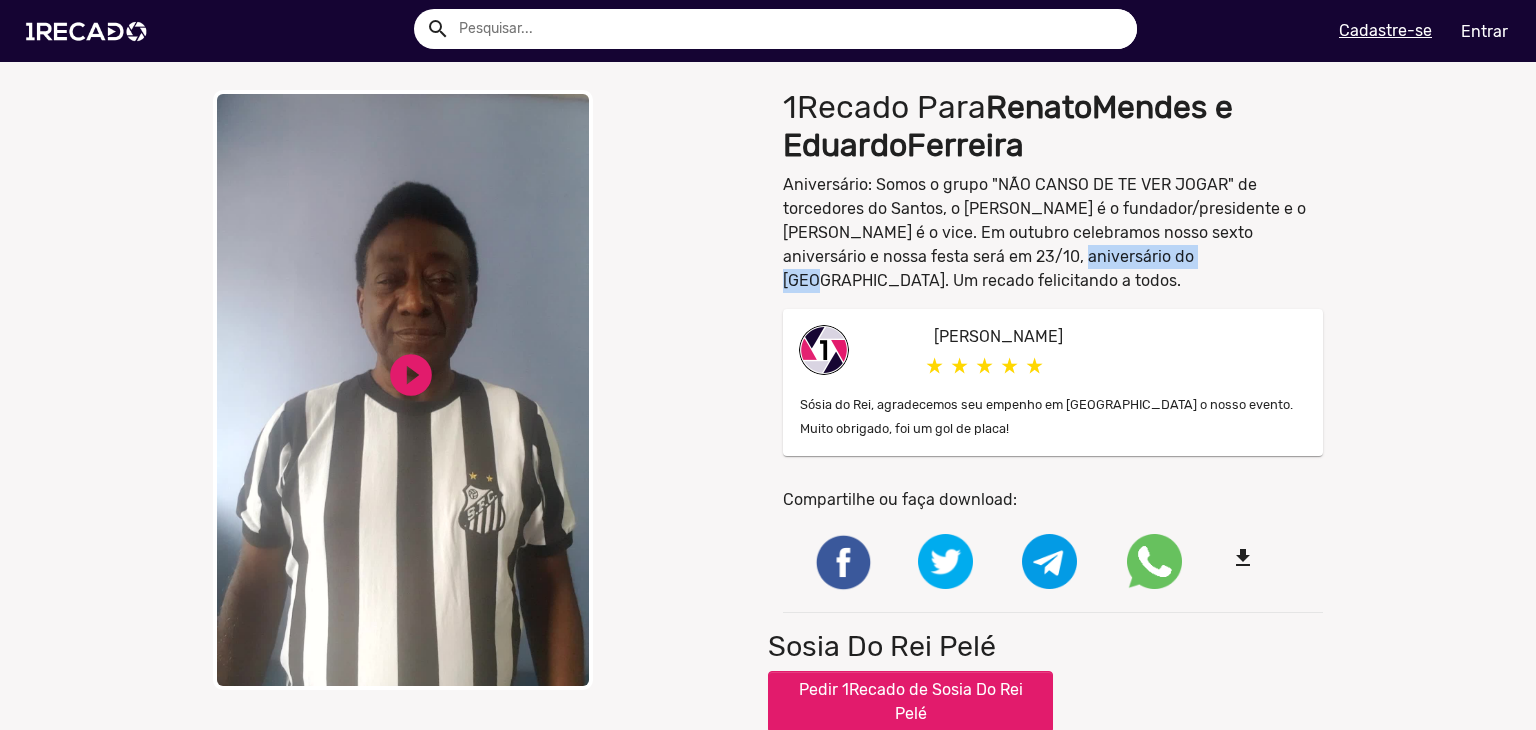 drag, startPoint x: 949, startPoint y: 253, endPoint x: 1089, endPoint y: 262, distance: 140.28899 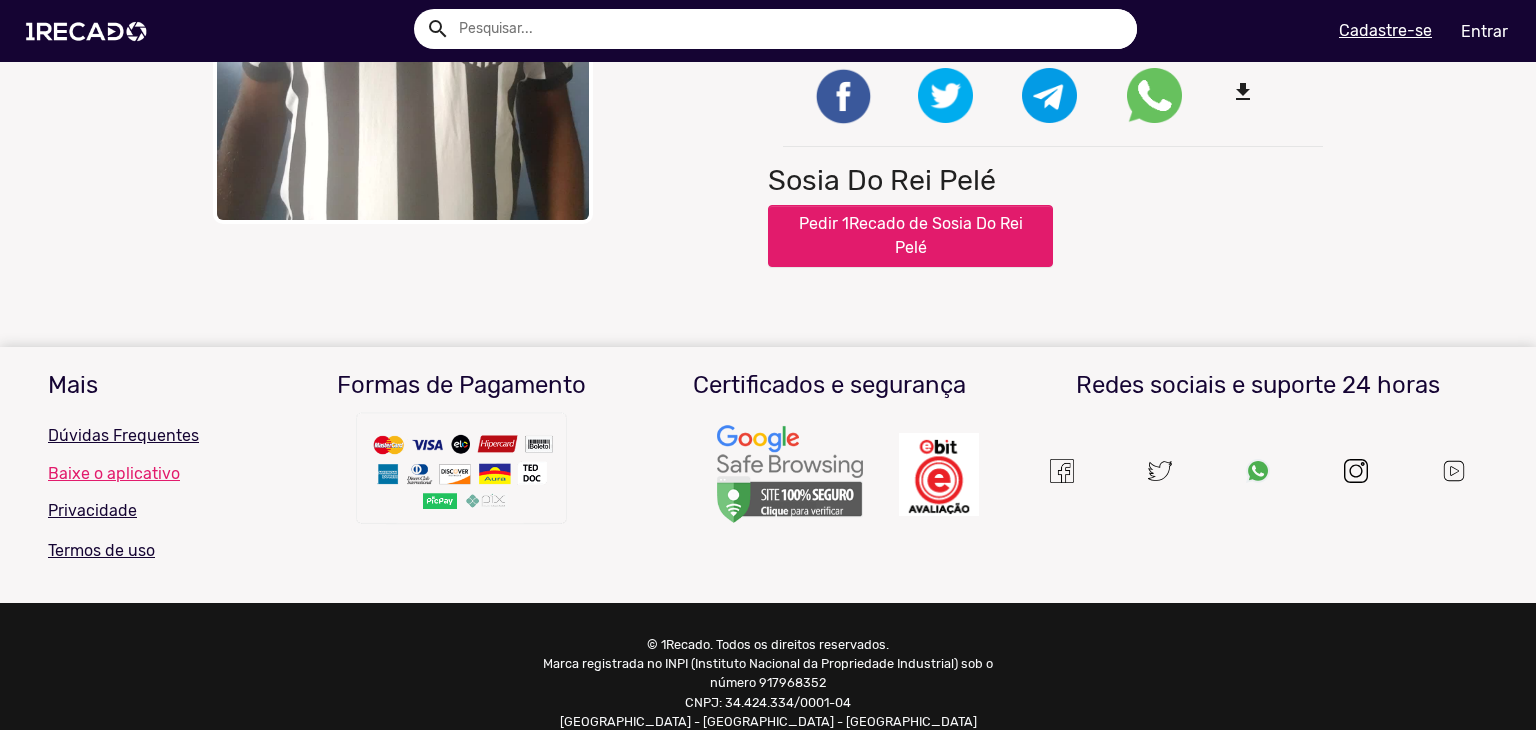 scroll, scrollTop: 0, scrollLeft: 0, axis: both 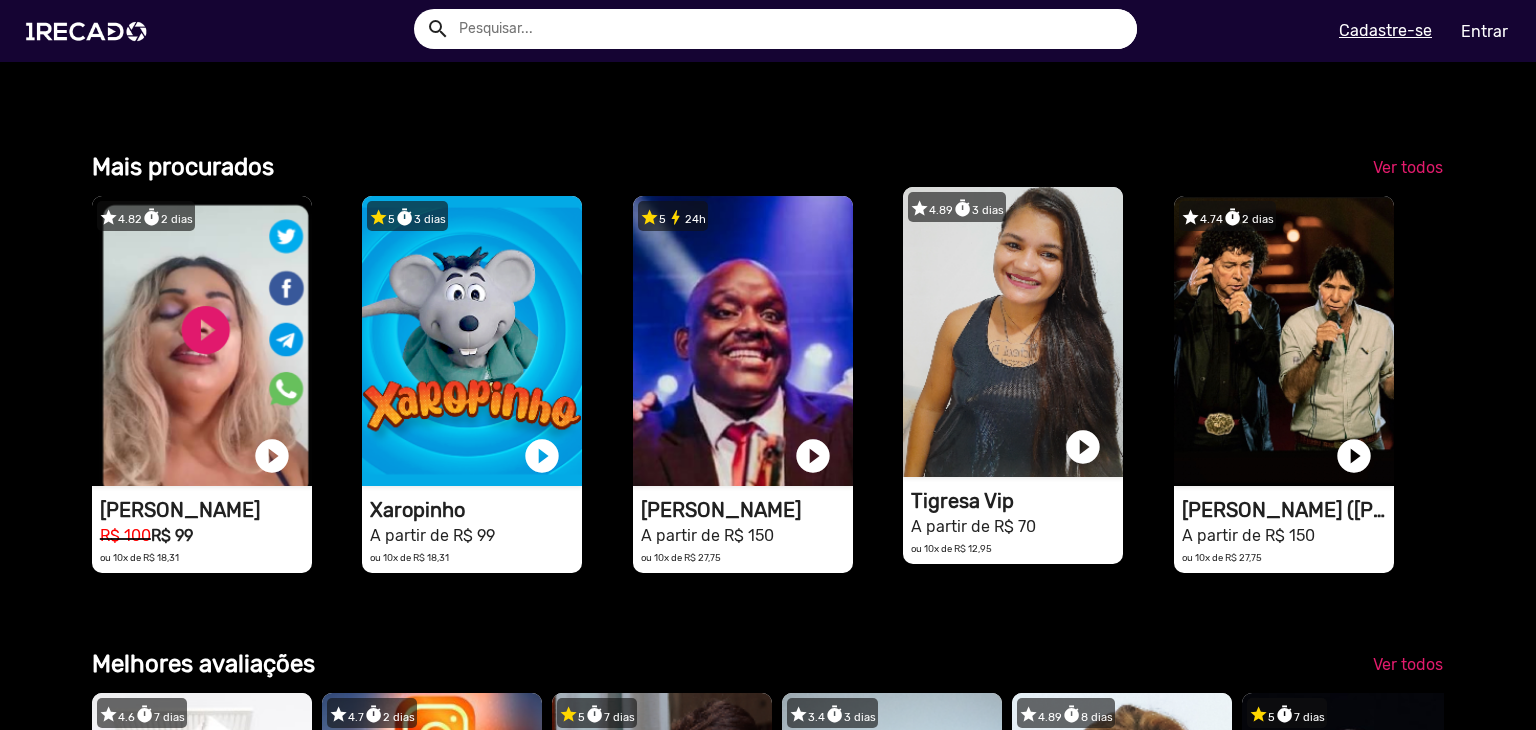 click on "1RECADO vídeos dedicados para fãs e empresas" at bounding box center [202, -1650] 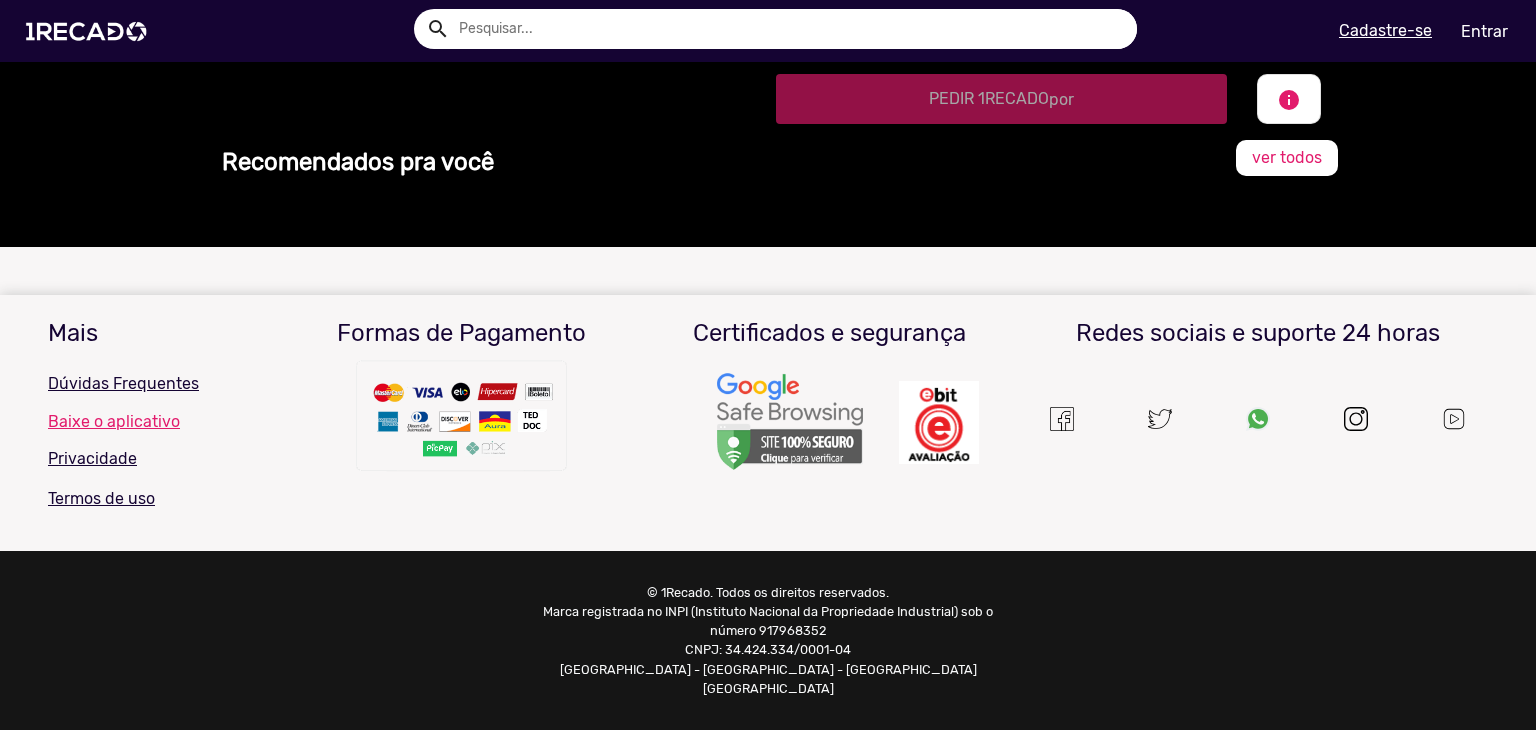 scroll, scrollTop: 0, scrollLeft: 0, axis: both 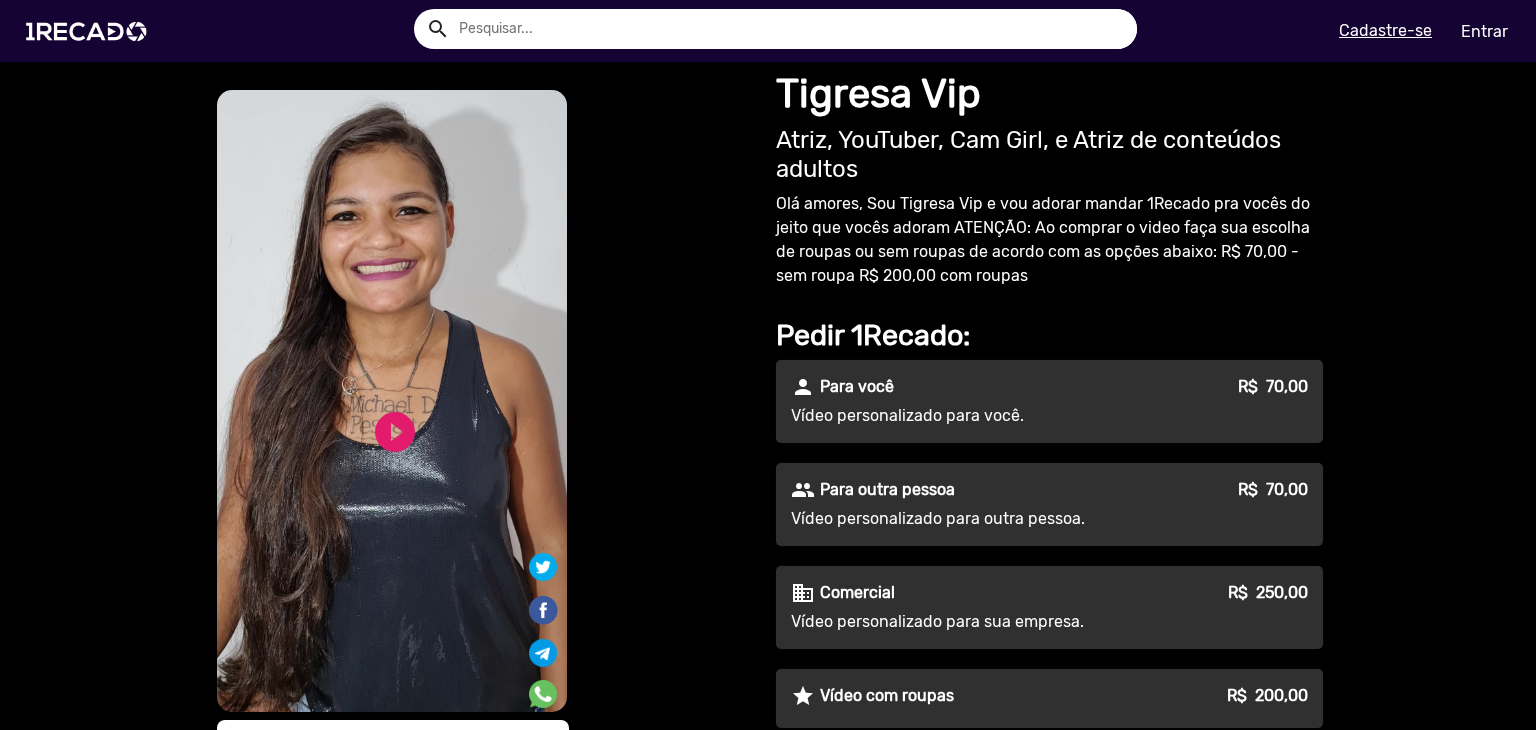 click on "S1RECADO vídeos dedicados para fãs e empresas" at bounding box center (392, 401) 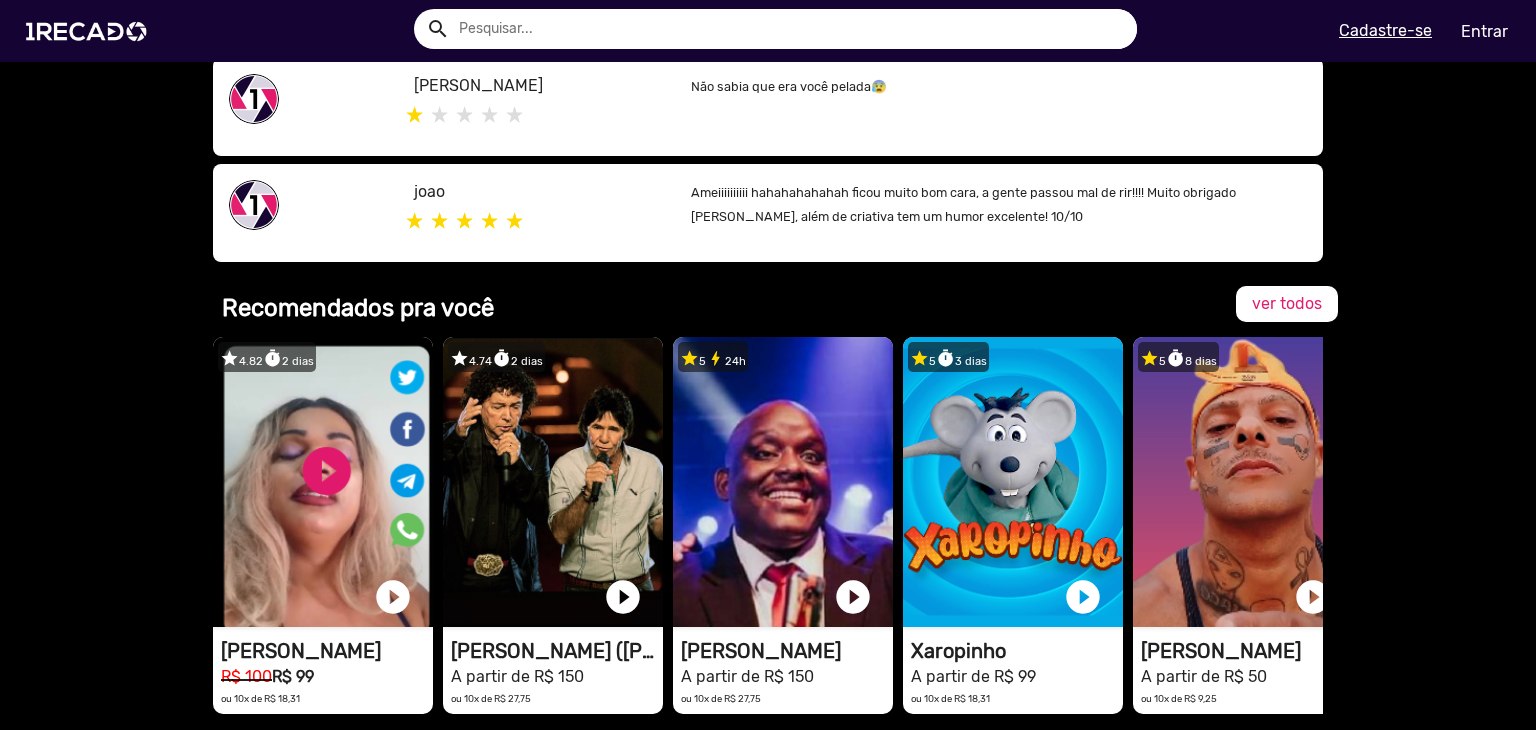 scroll, scrollTop: 1000, scrollLeft: 0, axis: vertical 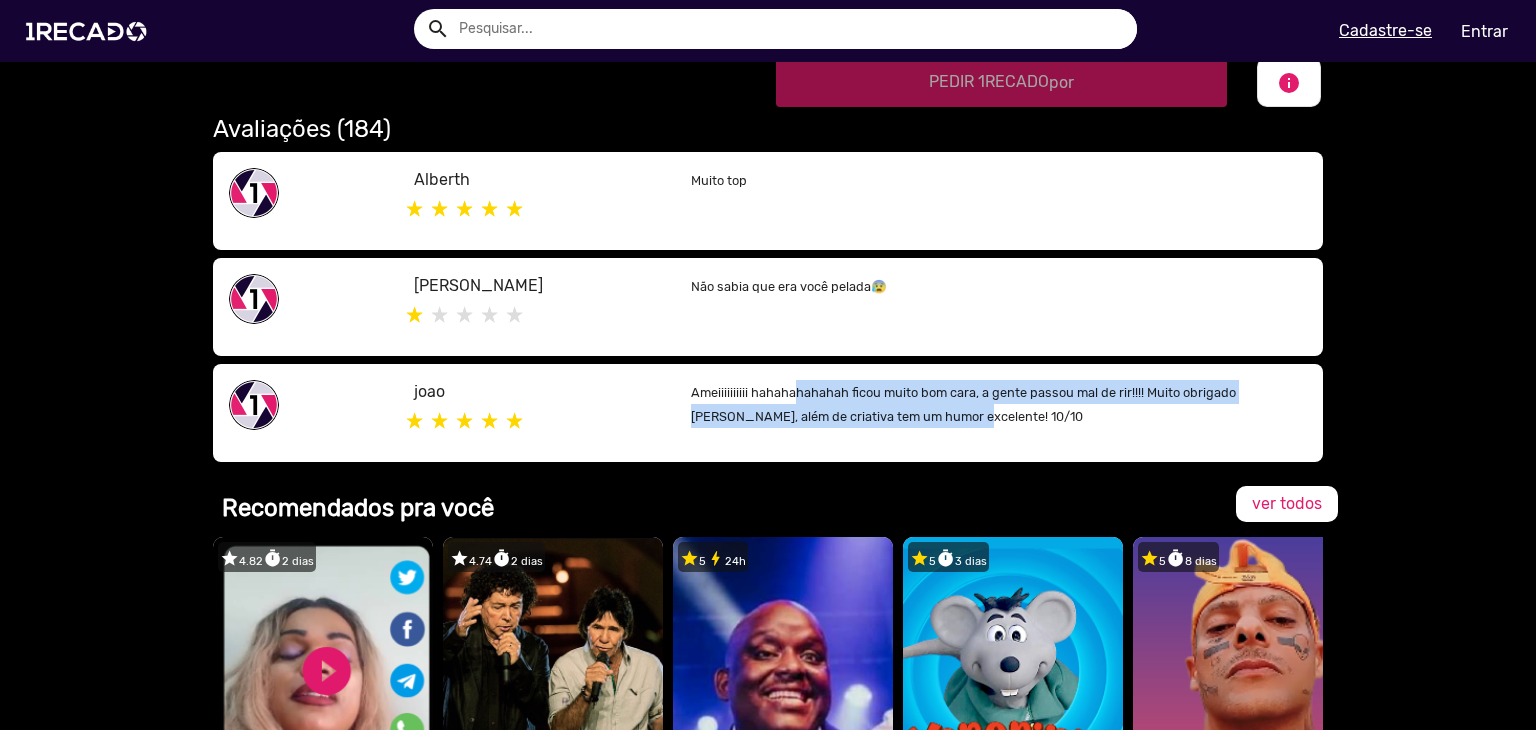 drag, startPoint x: 803, startPoint y: 390, endPoint x: 977, endPoint y: 416, distance: 175.93181 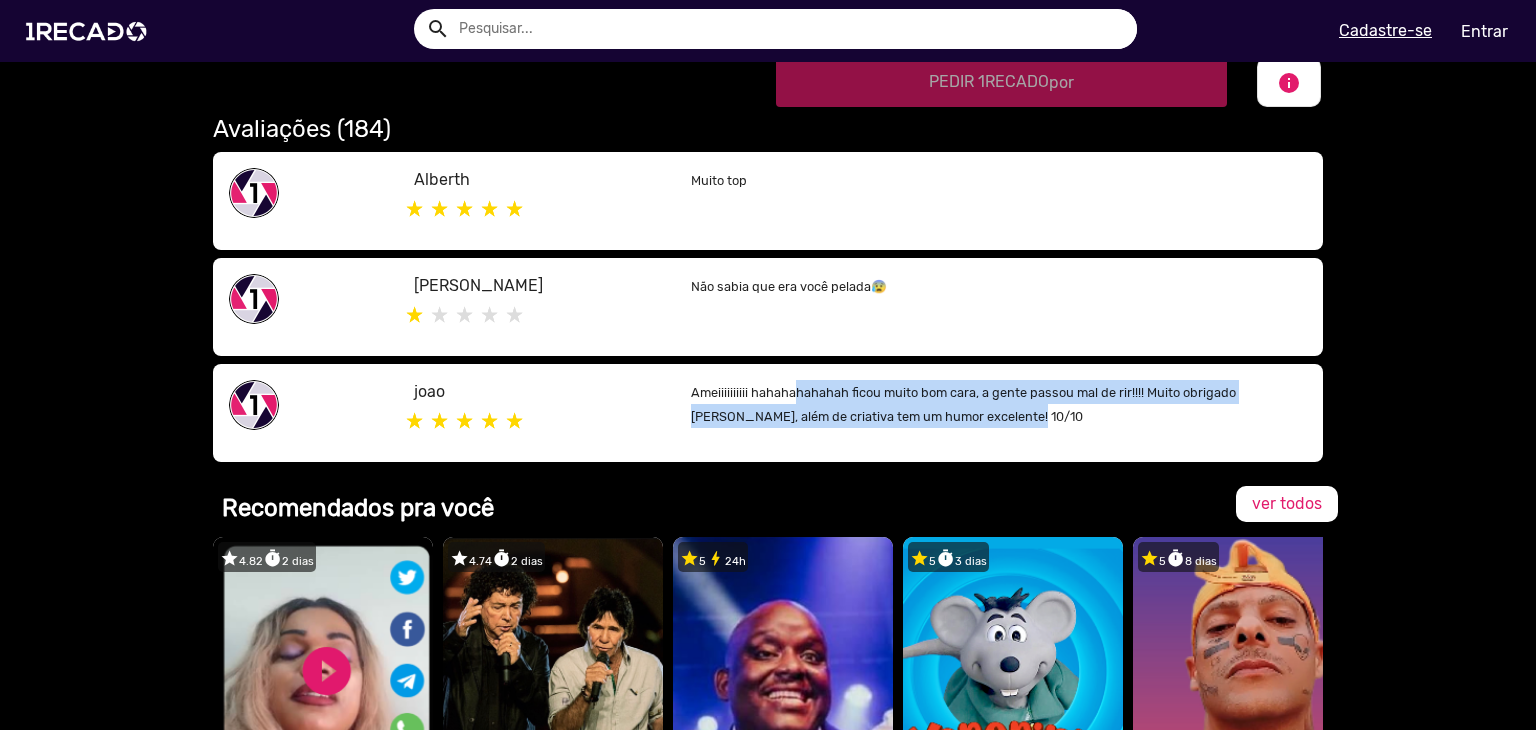 click on "Ameiiiiiiiiii hahahahahahah ficou muito bom cara, a gente passou mal de rir!!!! Muito obrigado [PERSON_NAME], além de criativa tem um humor excelente! 10/10" 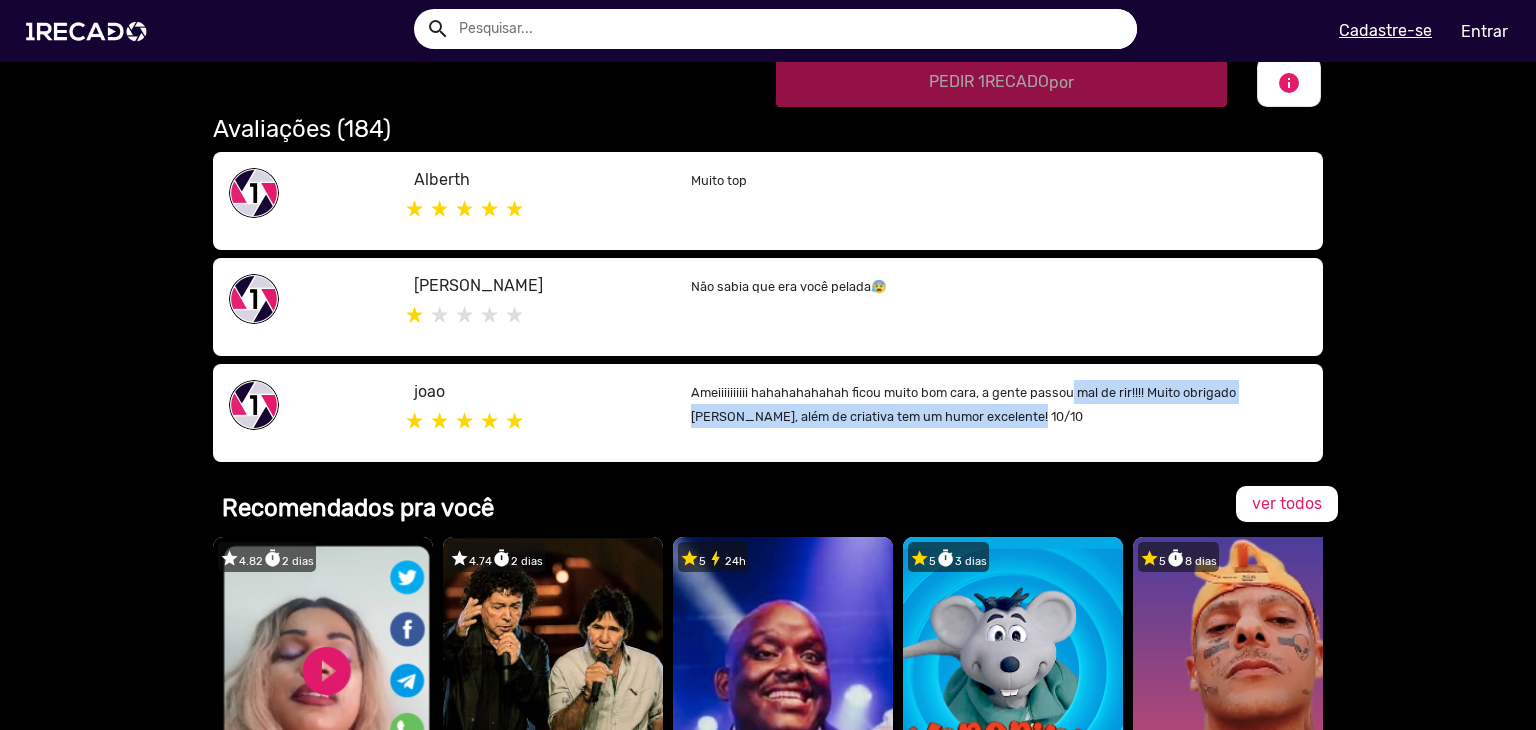 drag, startPoint x: 1013, startPoint y: 405, endPoint x: 1170, endPoint y: 413, distance: 157.20369 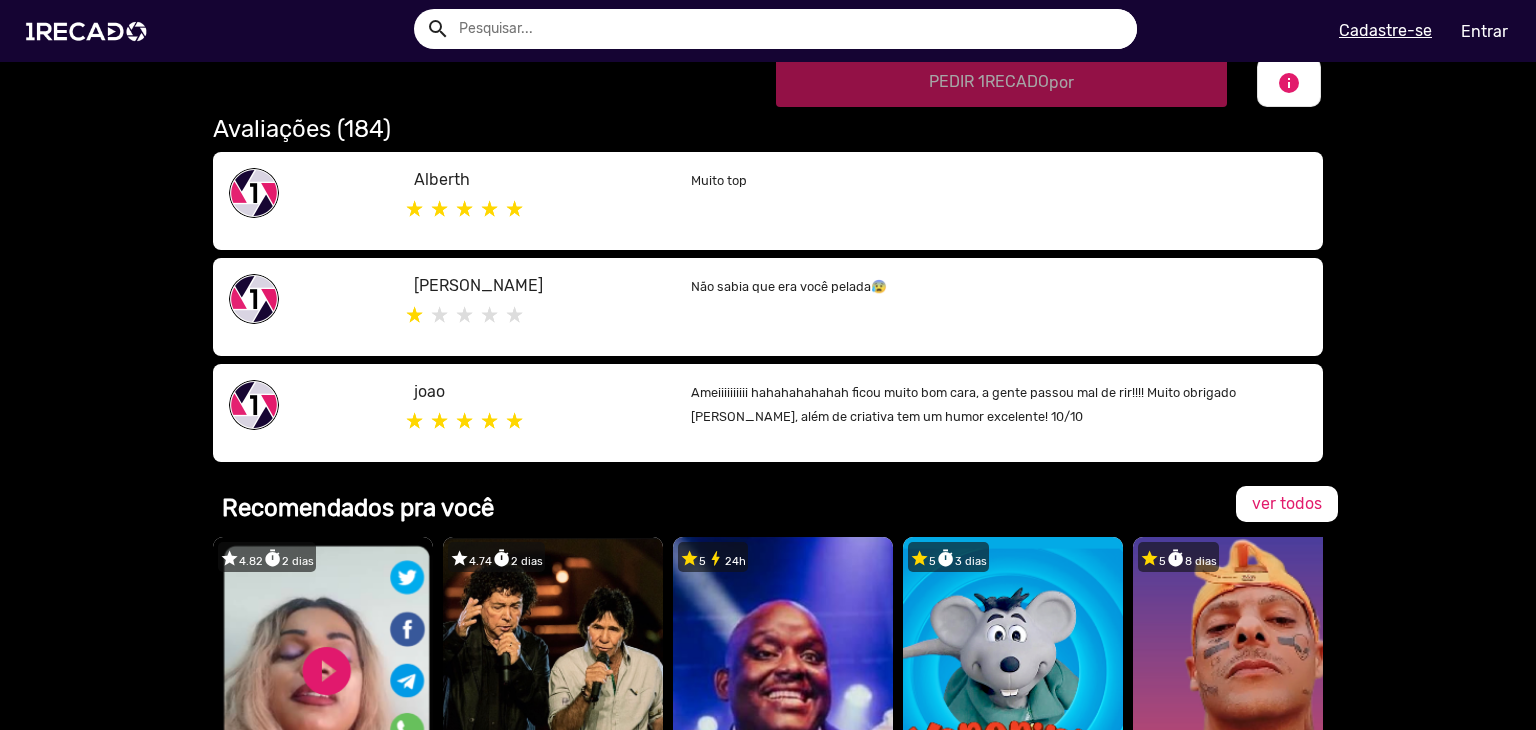 click on "Ameiiiiiiiiii hahahahahahah ficou muito bom cara, a gente passou mal de rir!!!! Muito obrigado [PERSON_NAME], além de criativa tem um humor excelente! 10/10" 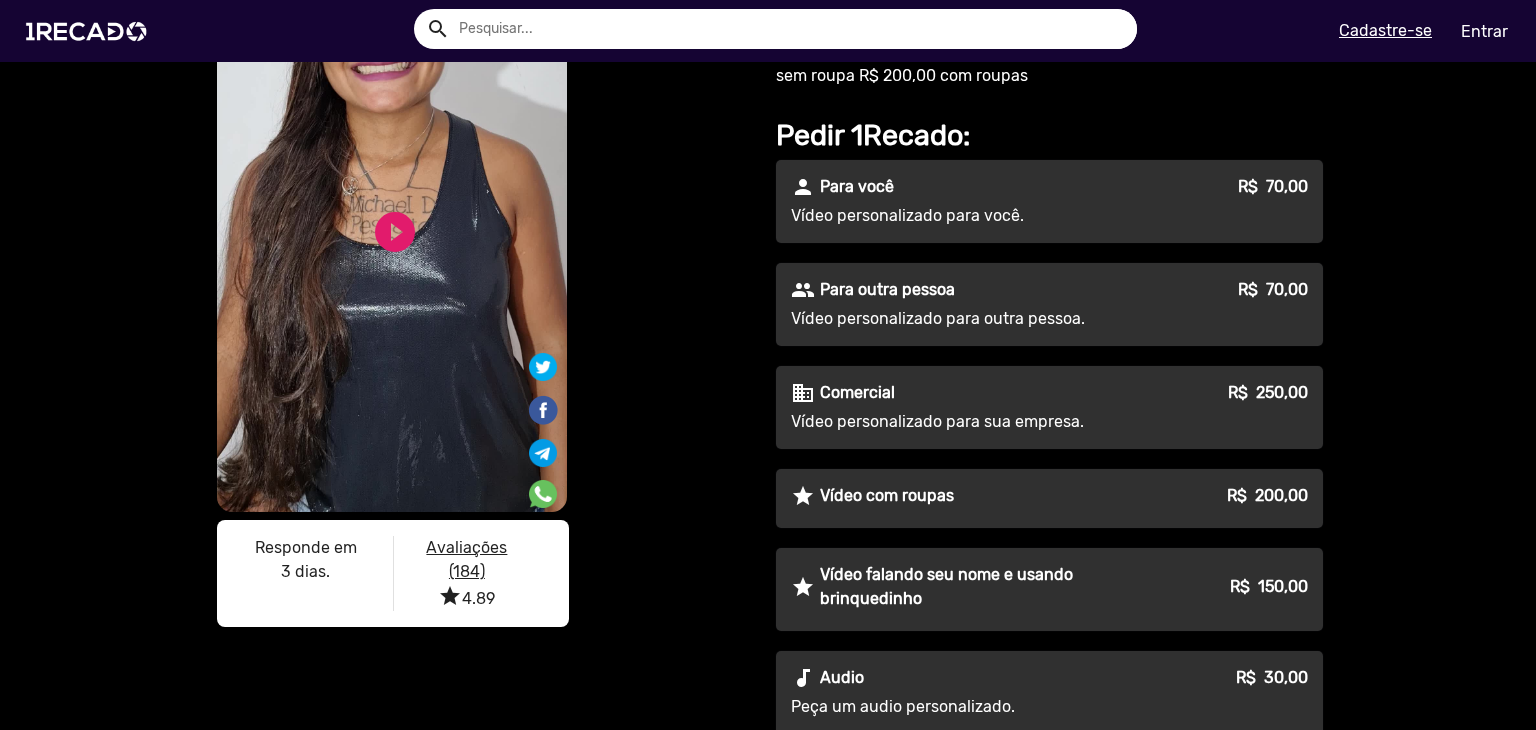scroll, scrollTop: 700, scrollLeft: 0, axis: vertical 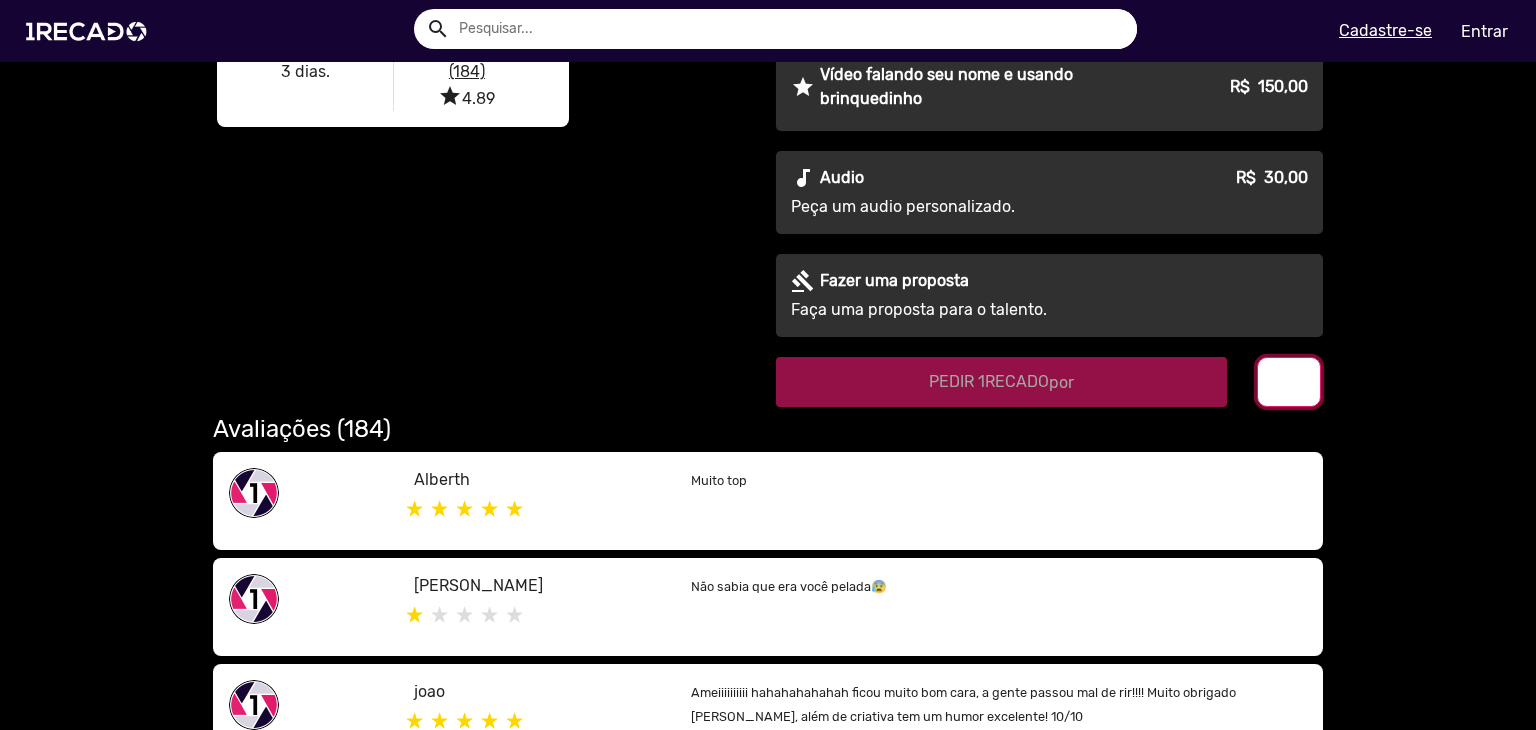 click on "info" at bounding box center (1289, 383) 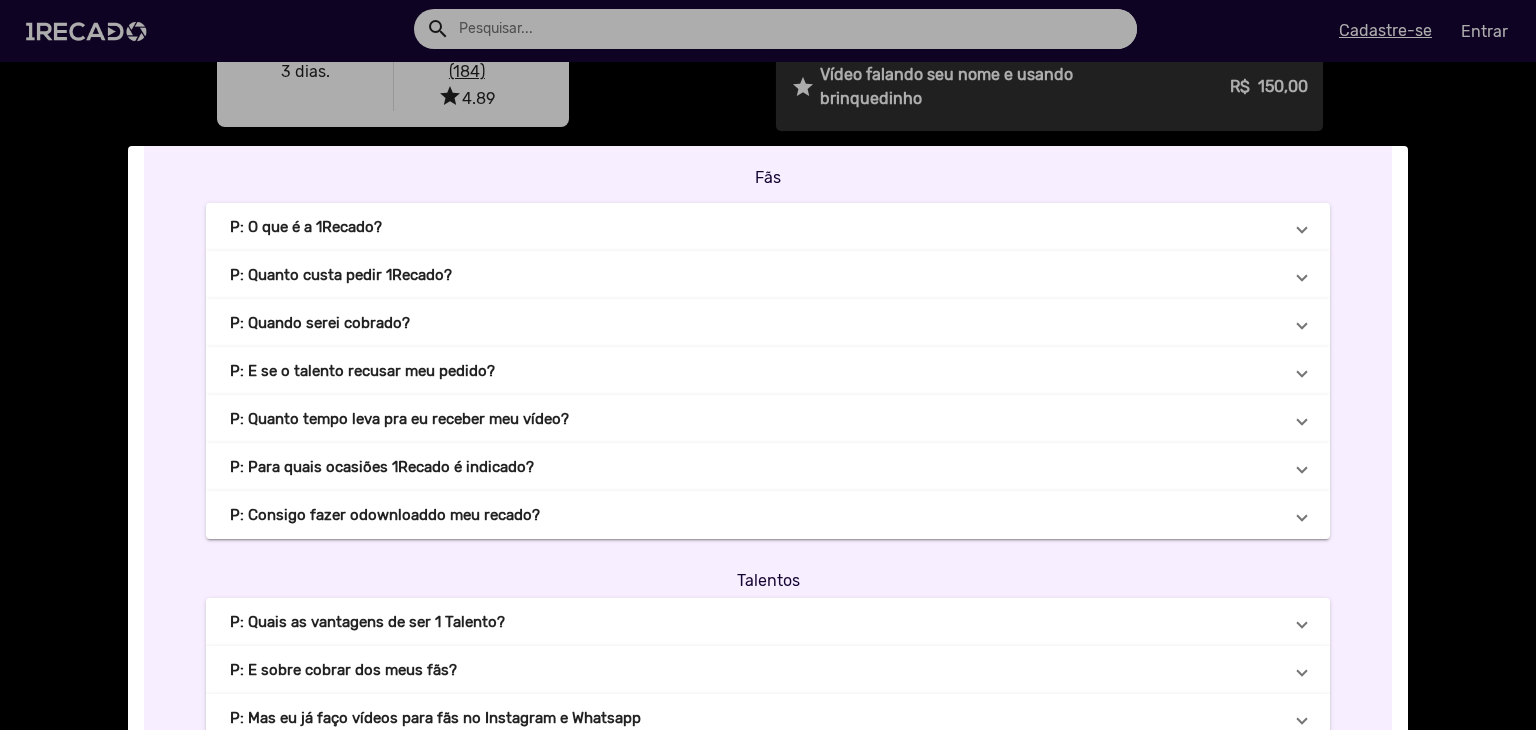 scroll, scrollTop: 1000, scrollLeft: 0, axis: vertical 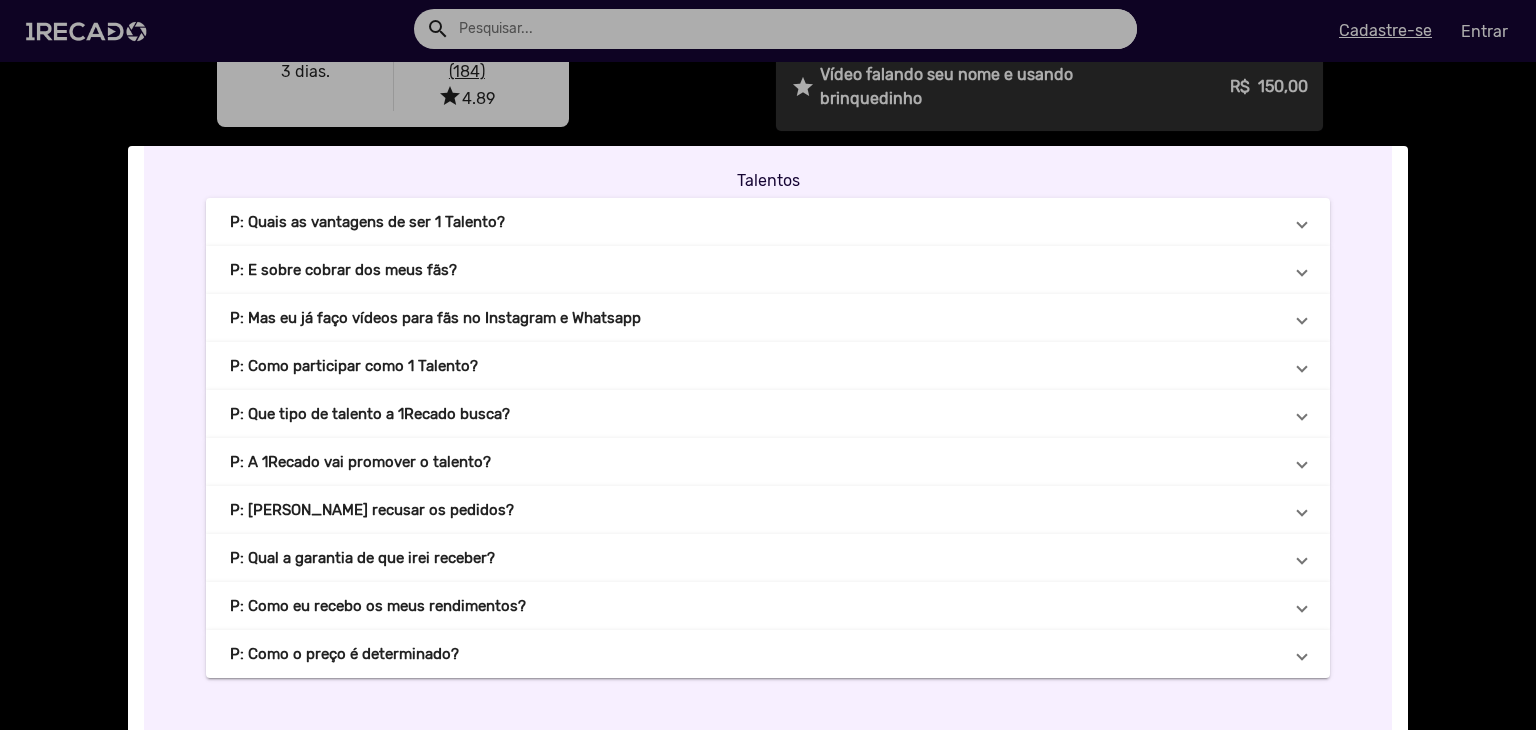 click at bounding box center (768, 365) 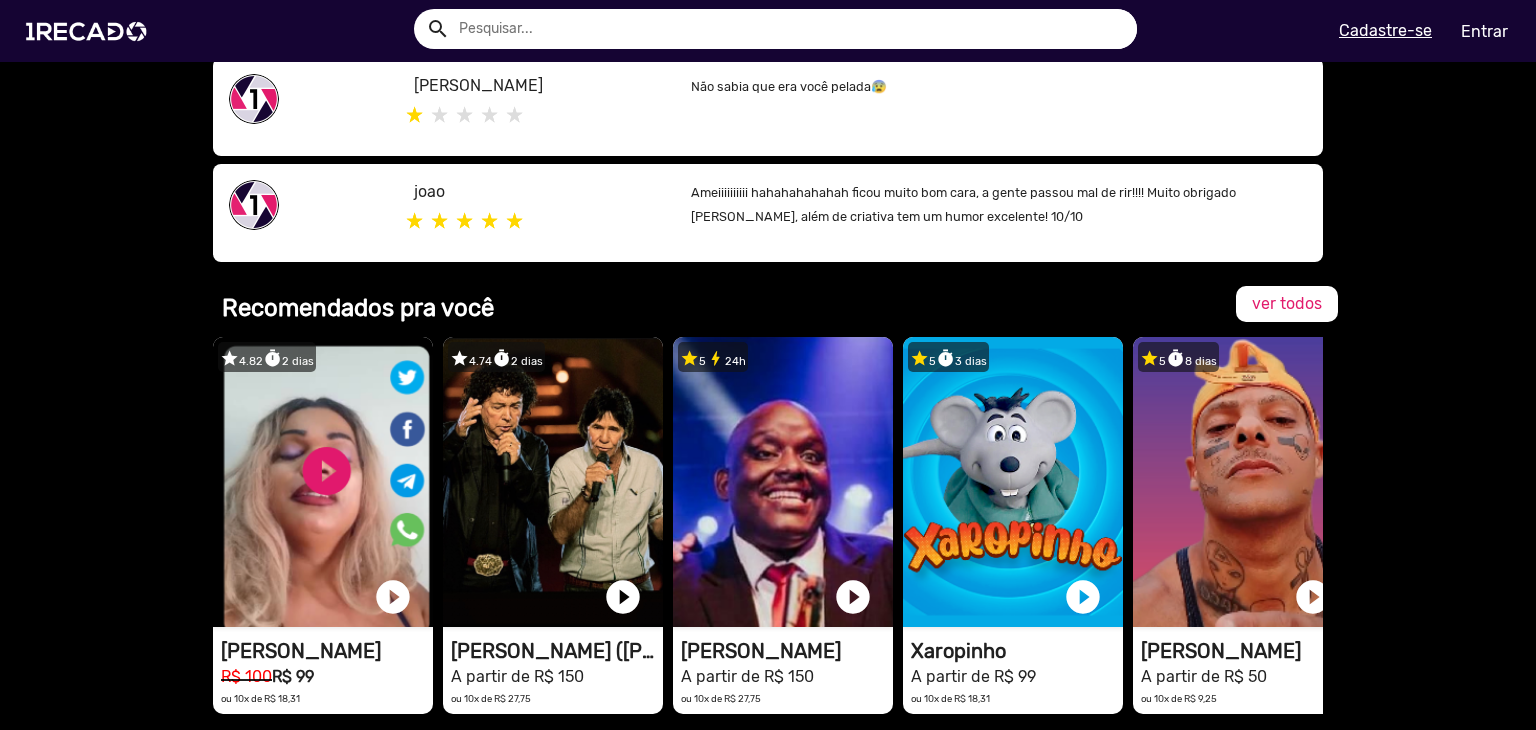 scroll, scrollTop: 1700, scrollLeft: 0, axis: vertical 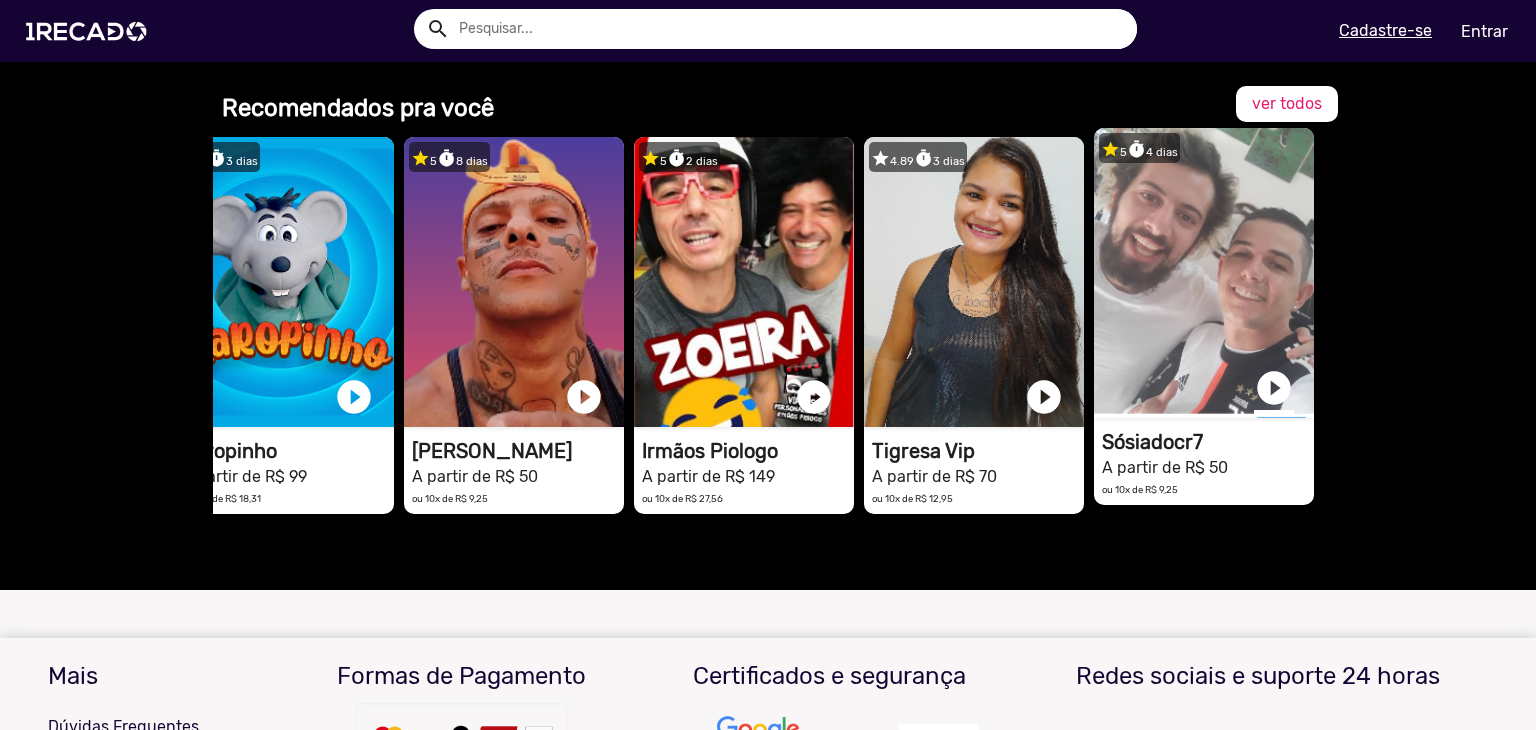 click on "play_circle_filled" at bounding box center [1274, 388] 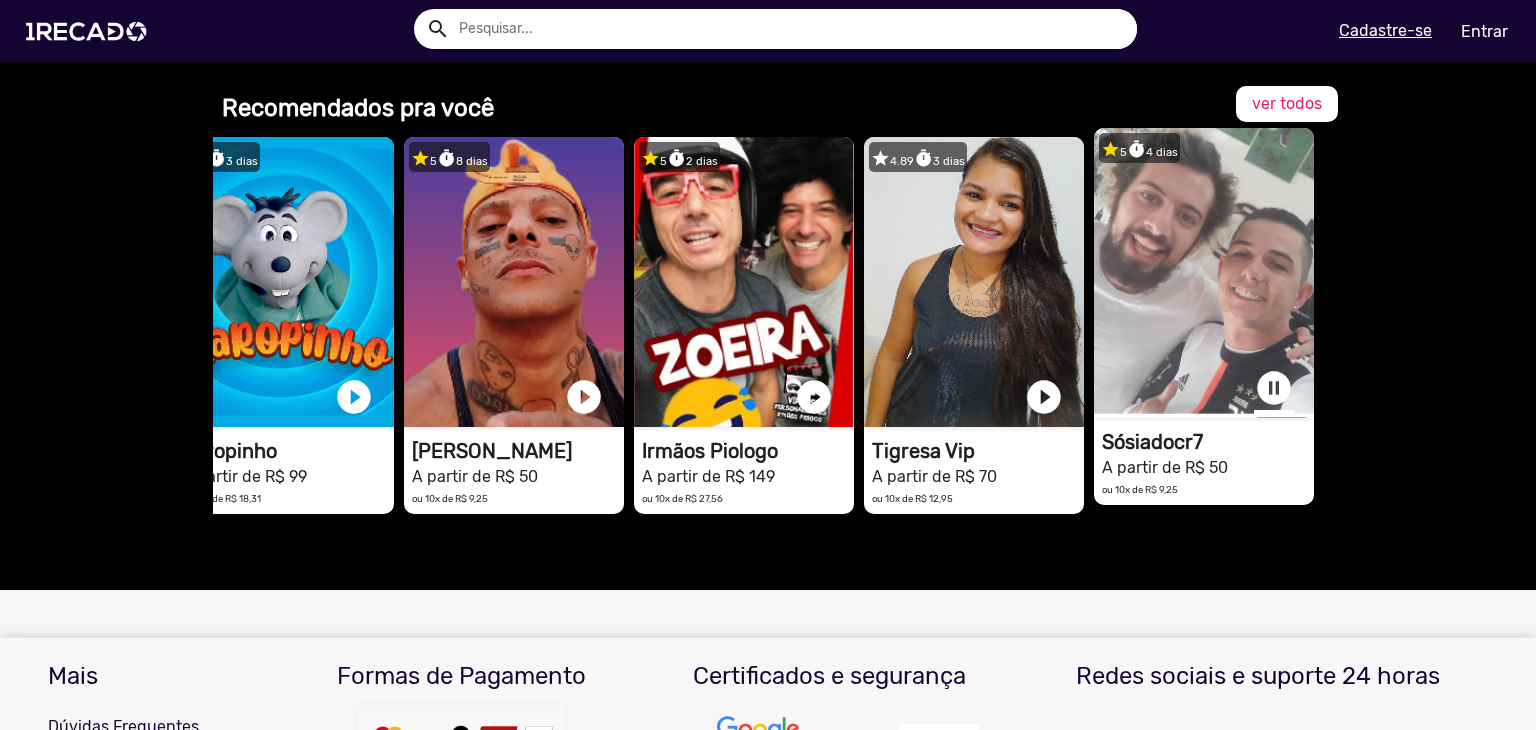 click on "pause_circle" at bounding box center (1274, 388) 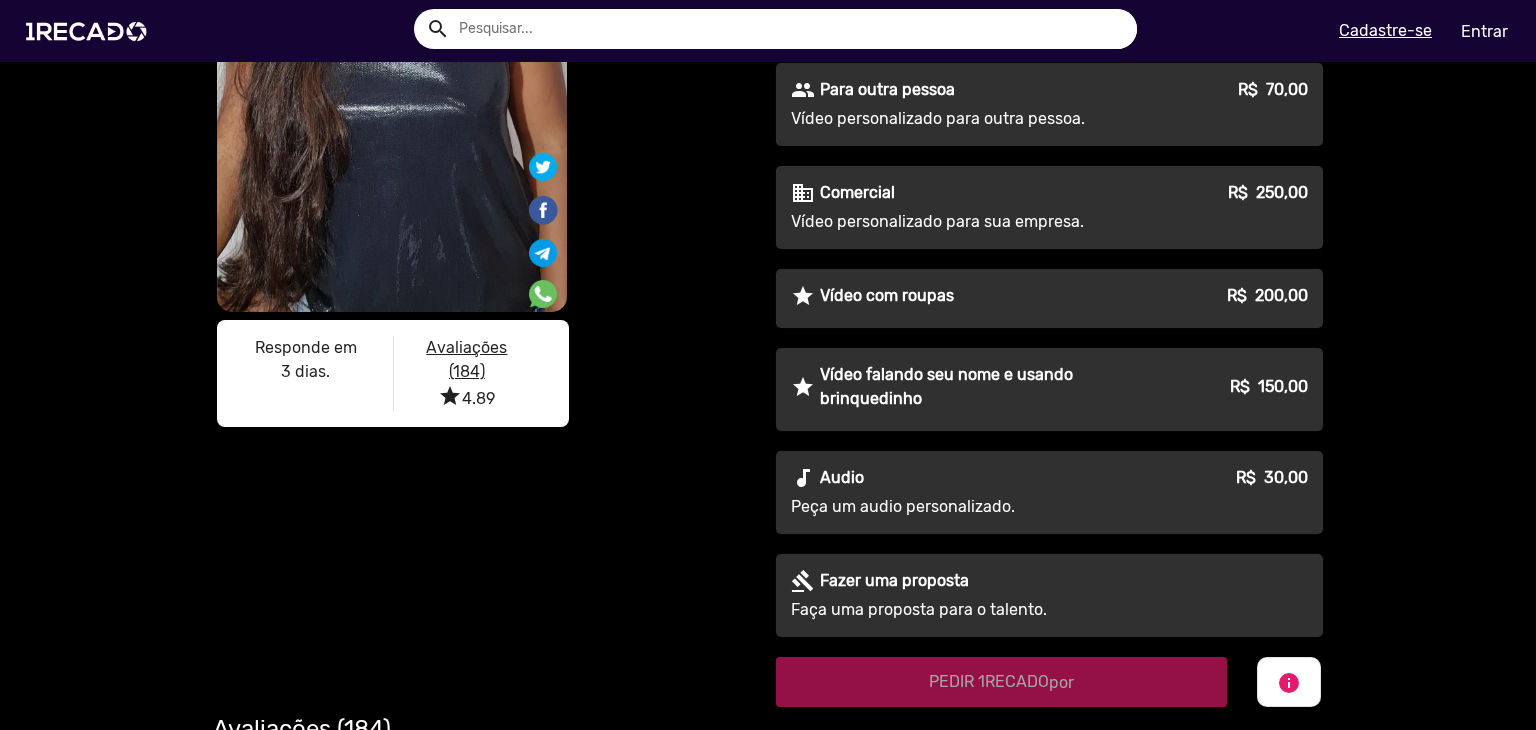 scroll, scrollTop: 200, scrollLeft: 0, axis: vertical 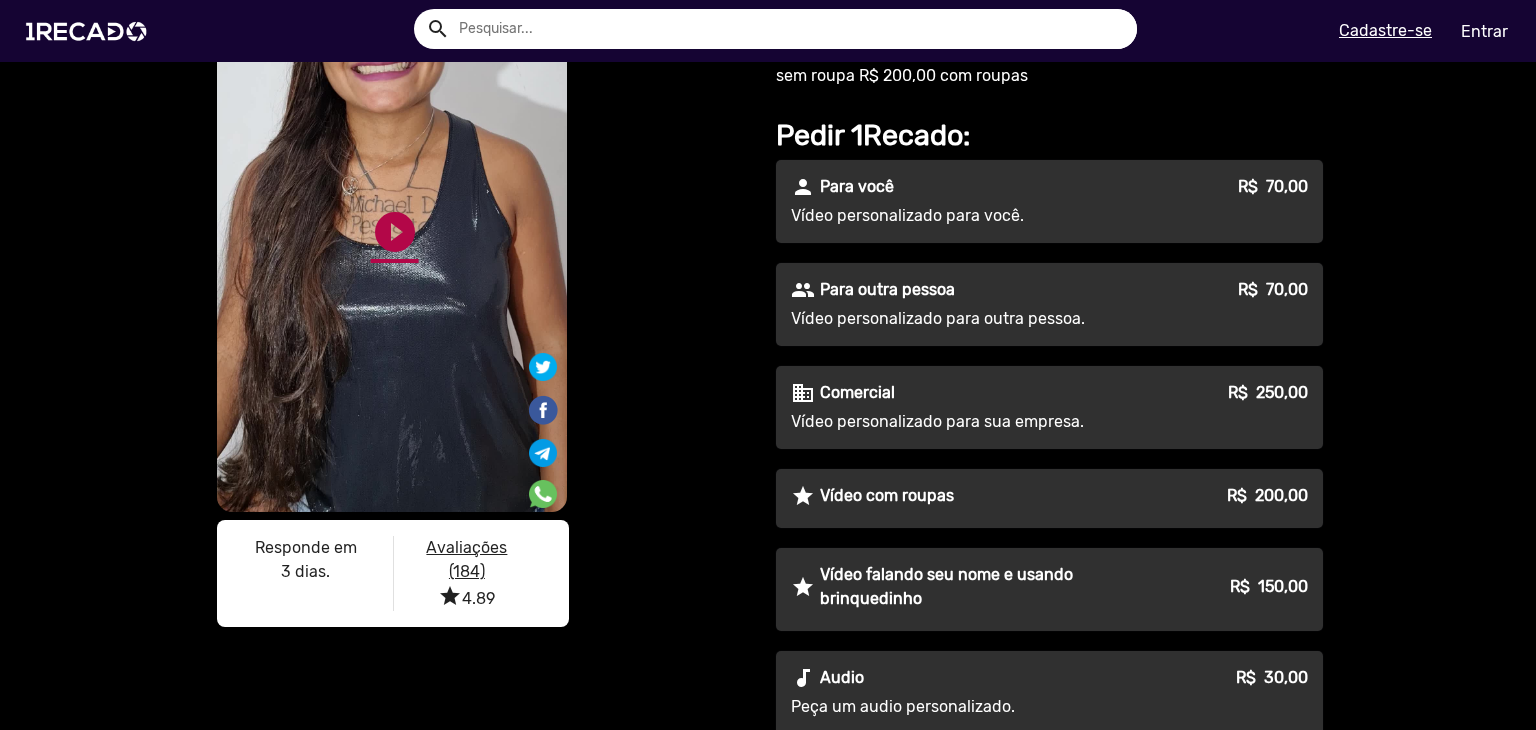 click on "play_circle_filled" 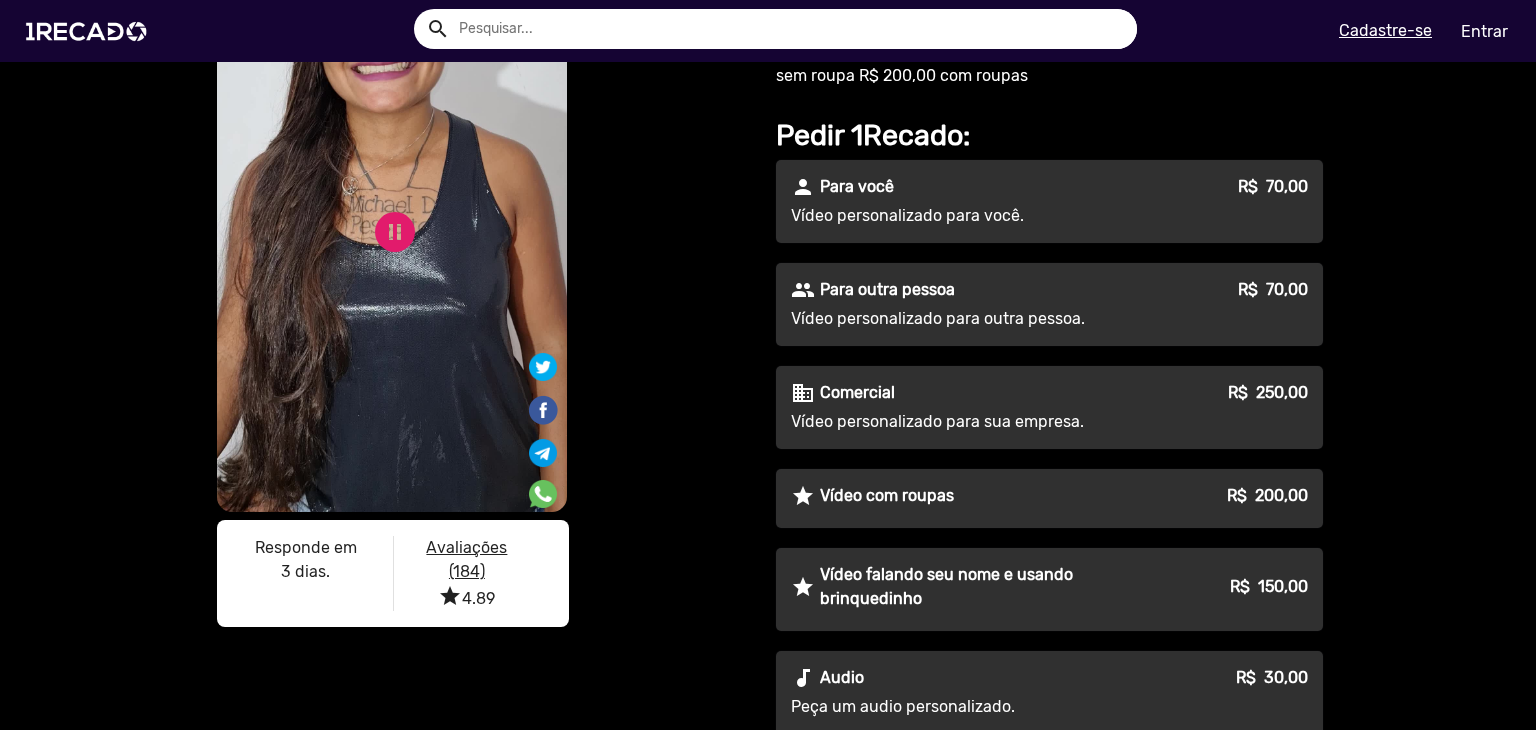 scroll, scrollTop: 0, scrollLeft: 0, axis: both 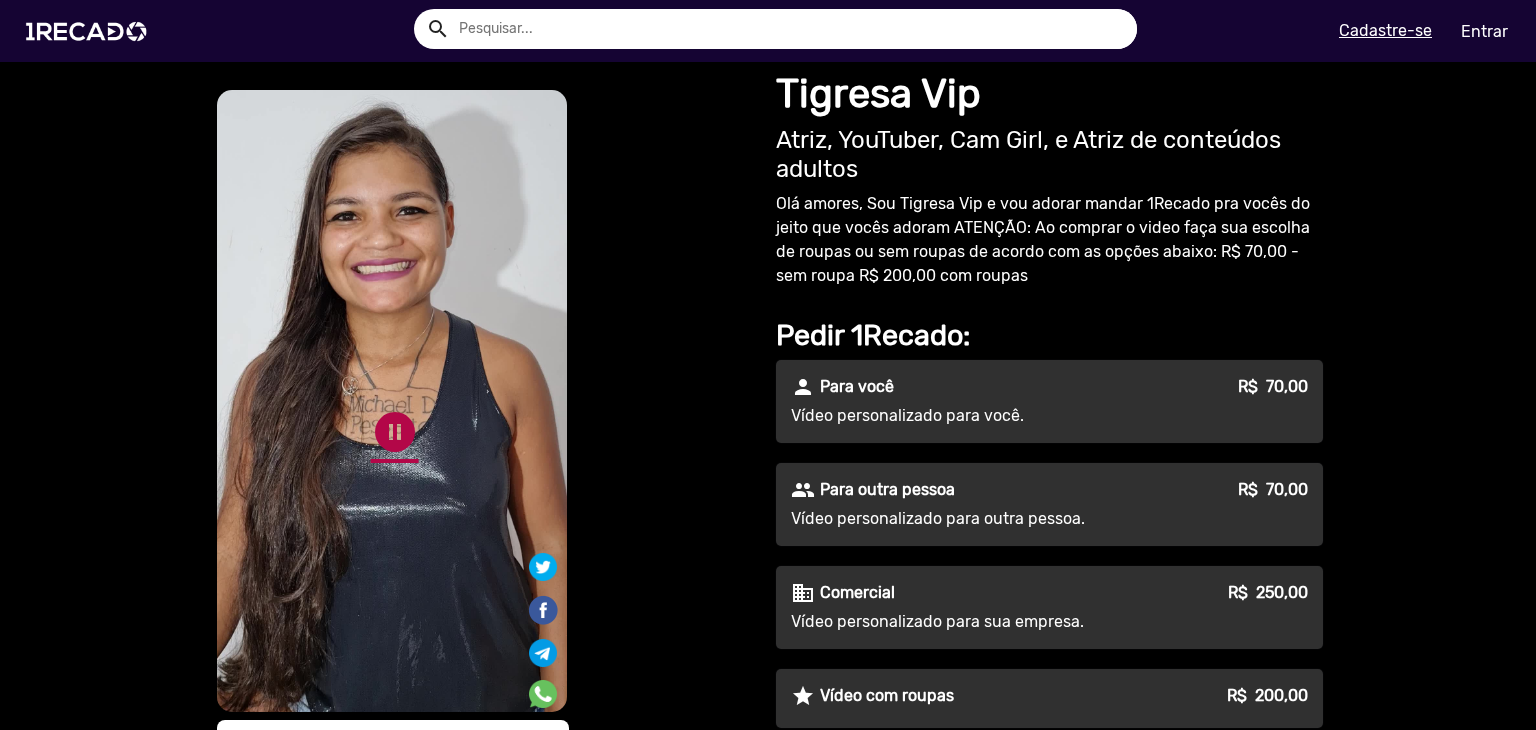 click on "pause_circle" 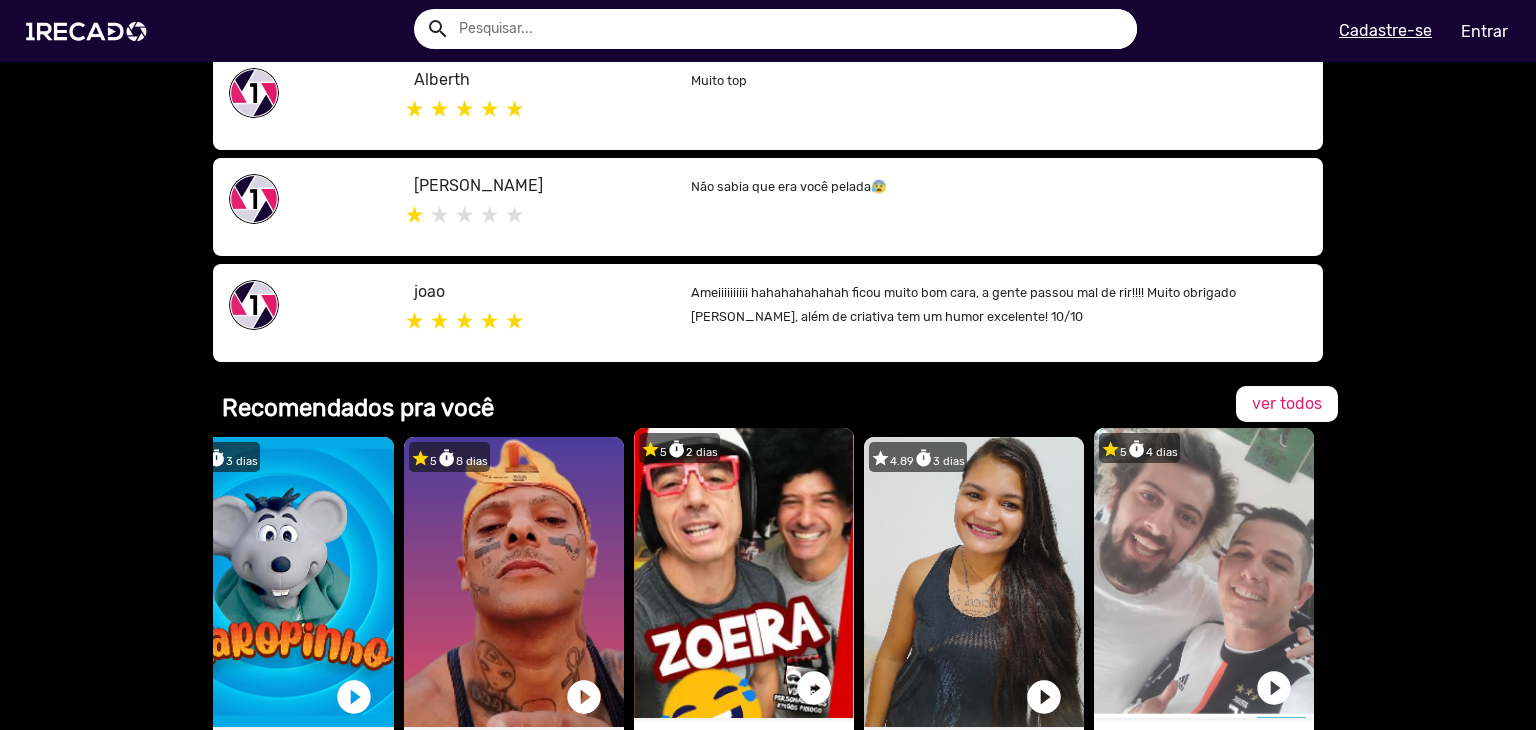 scroll, scrollTop: 1400, scrollLeft: 0, axis: vertical 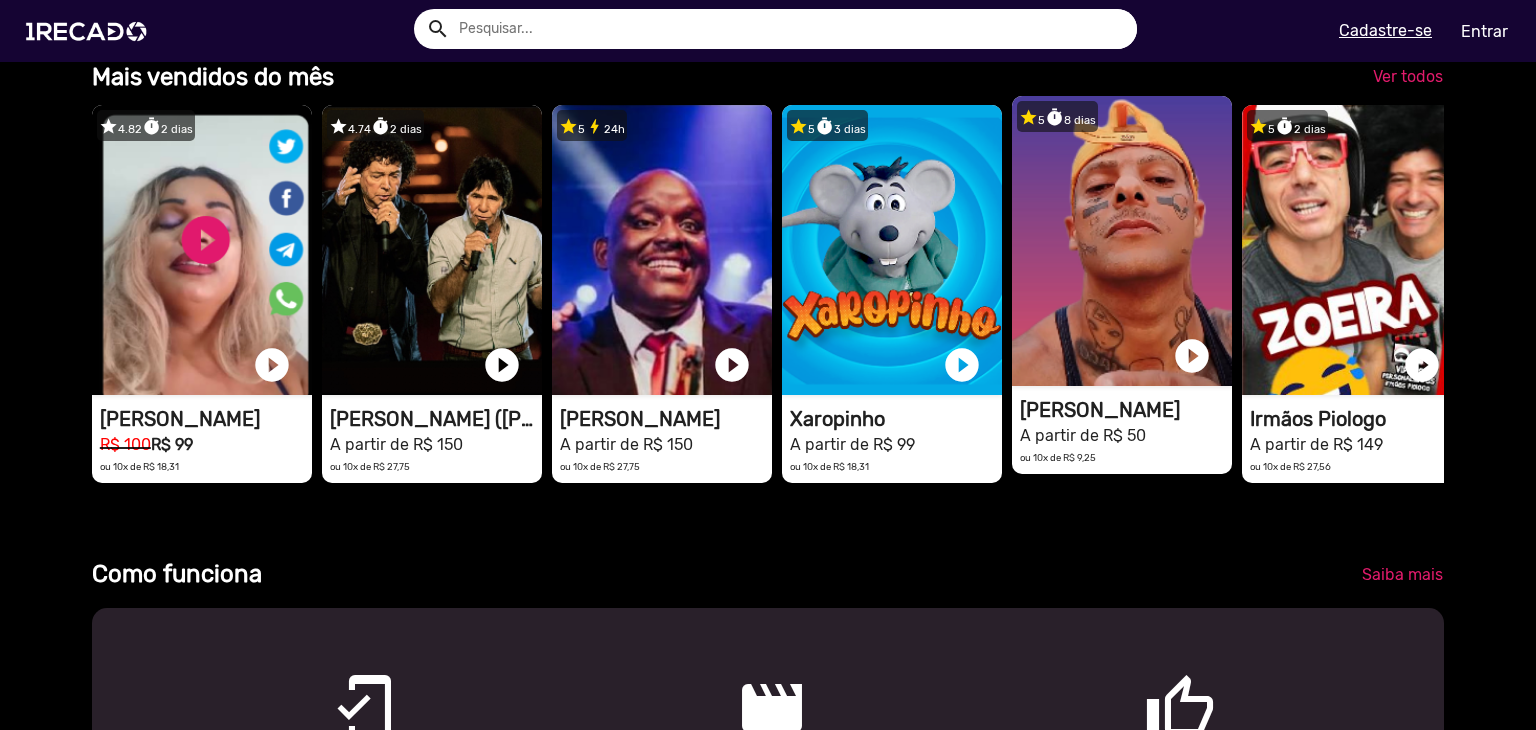 click on "[PERSON_NAME]" at bounding box center [1126, 410] 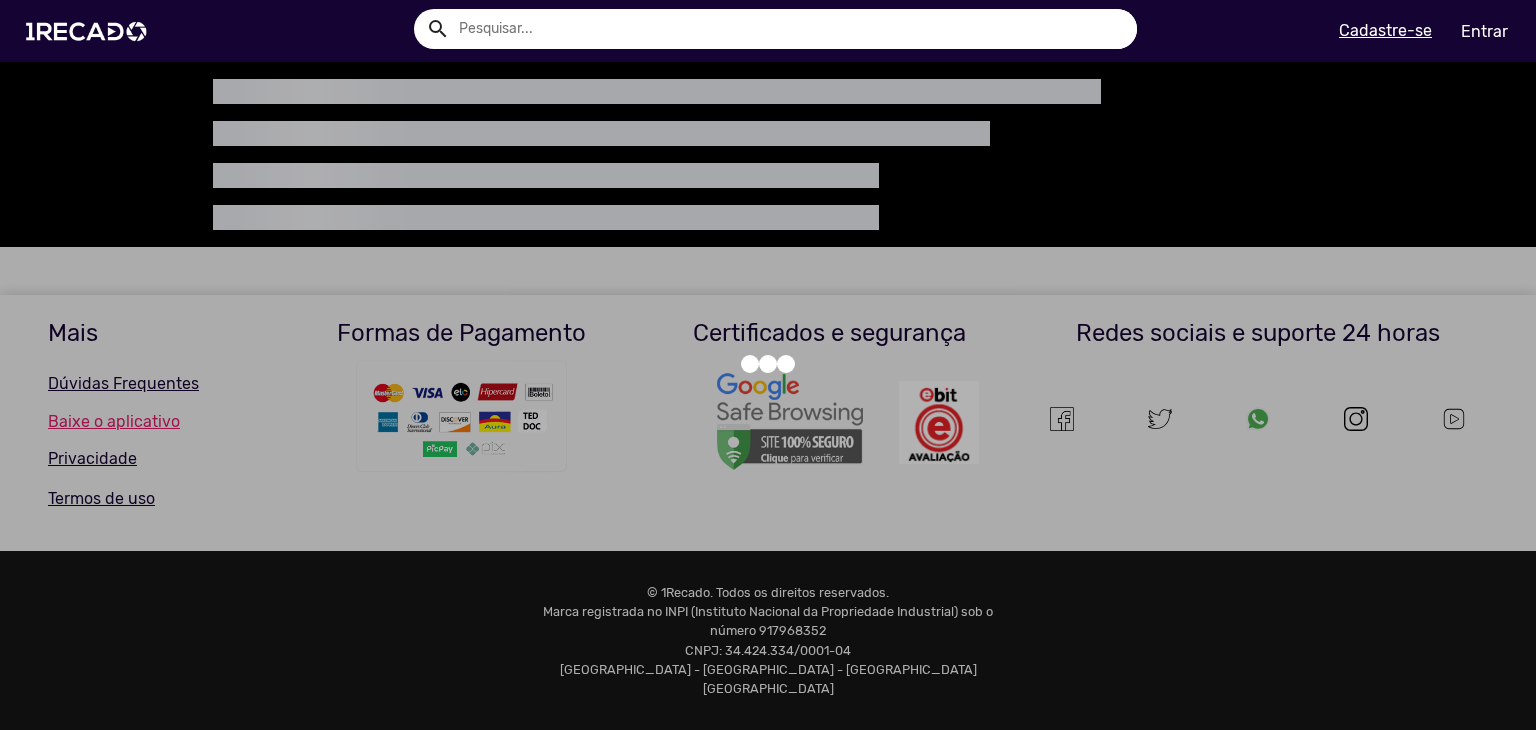 scroll, scrollTop: 0, scrollLeft: 0, axis: both 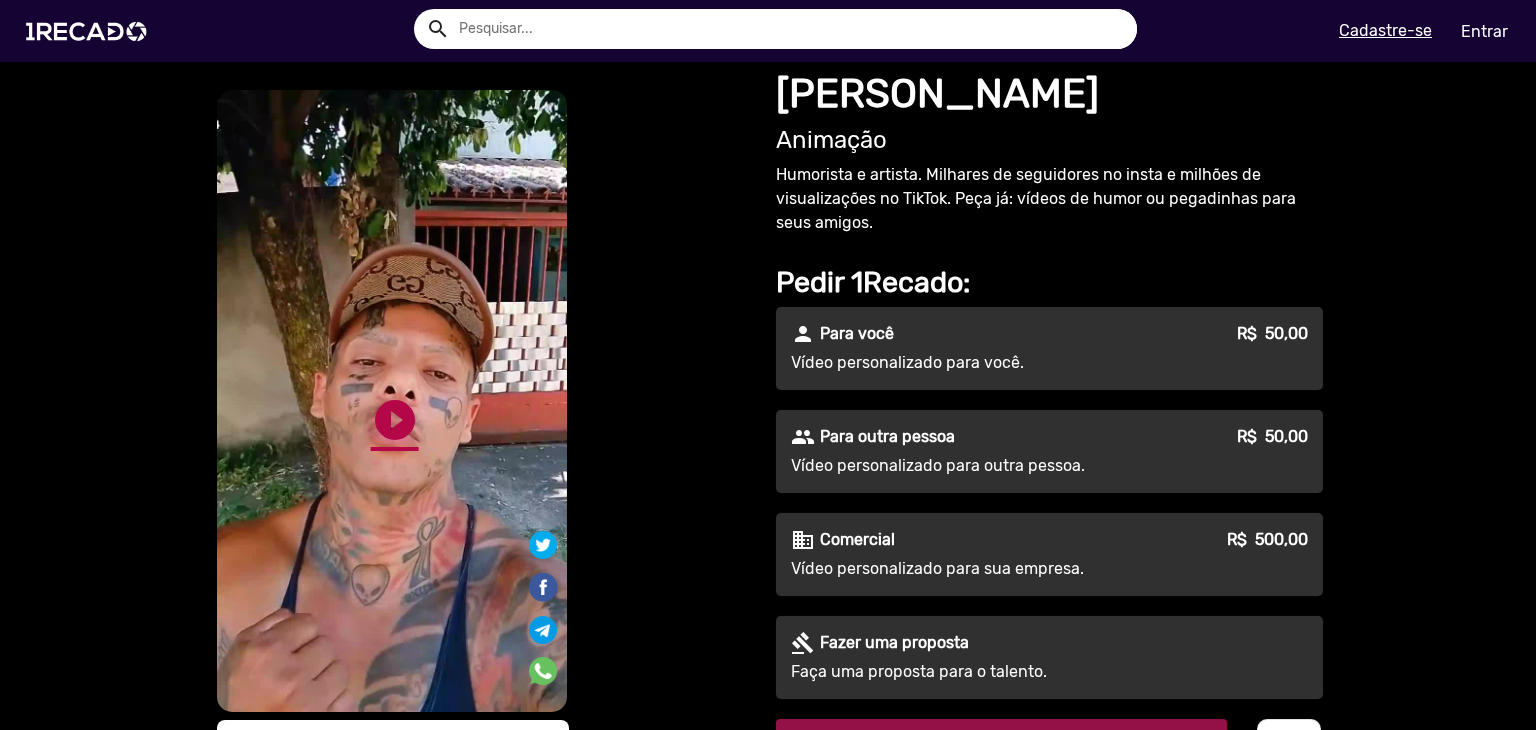 click on "play_circle_filled" 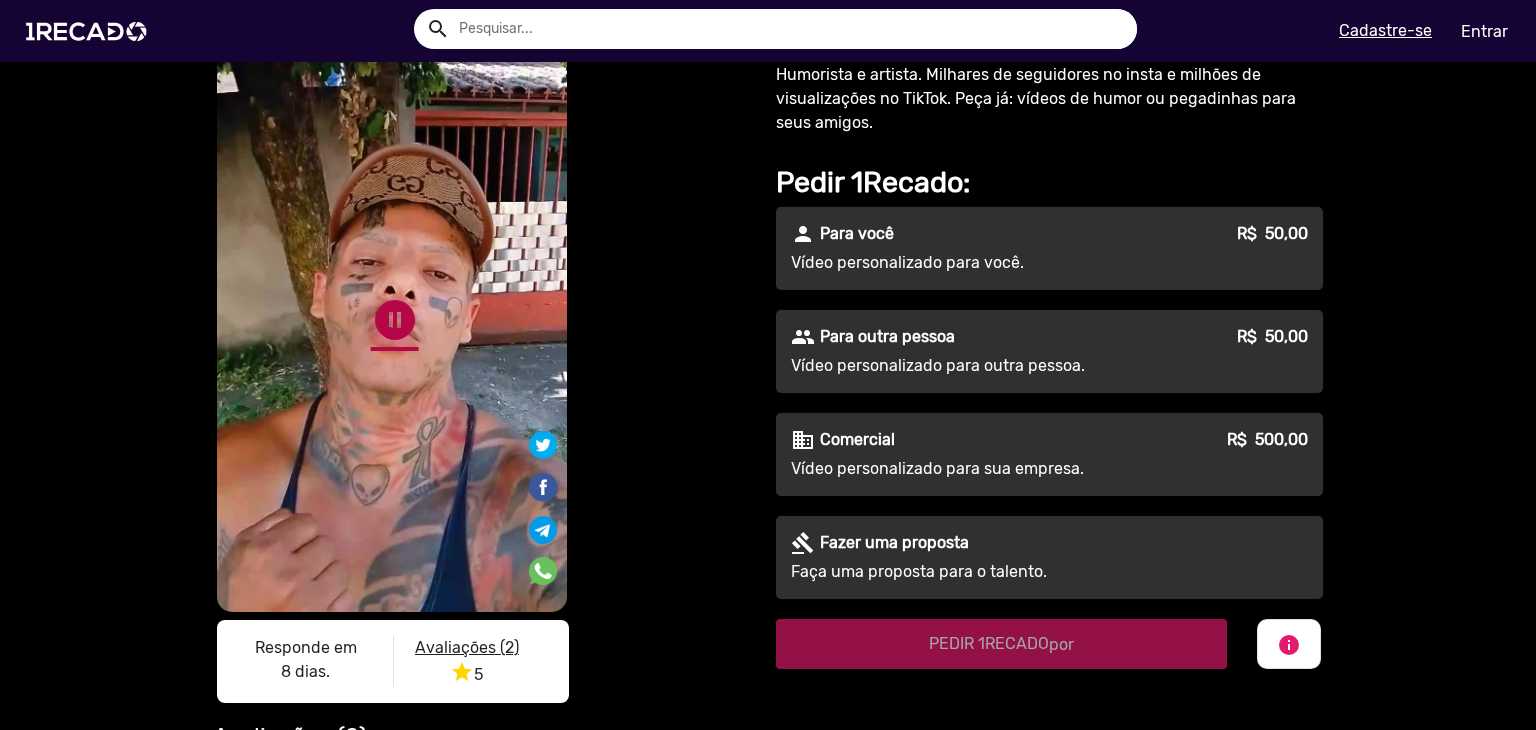 scroll, scrollTop: 0, scrollLeft: 0, axis: both 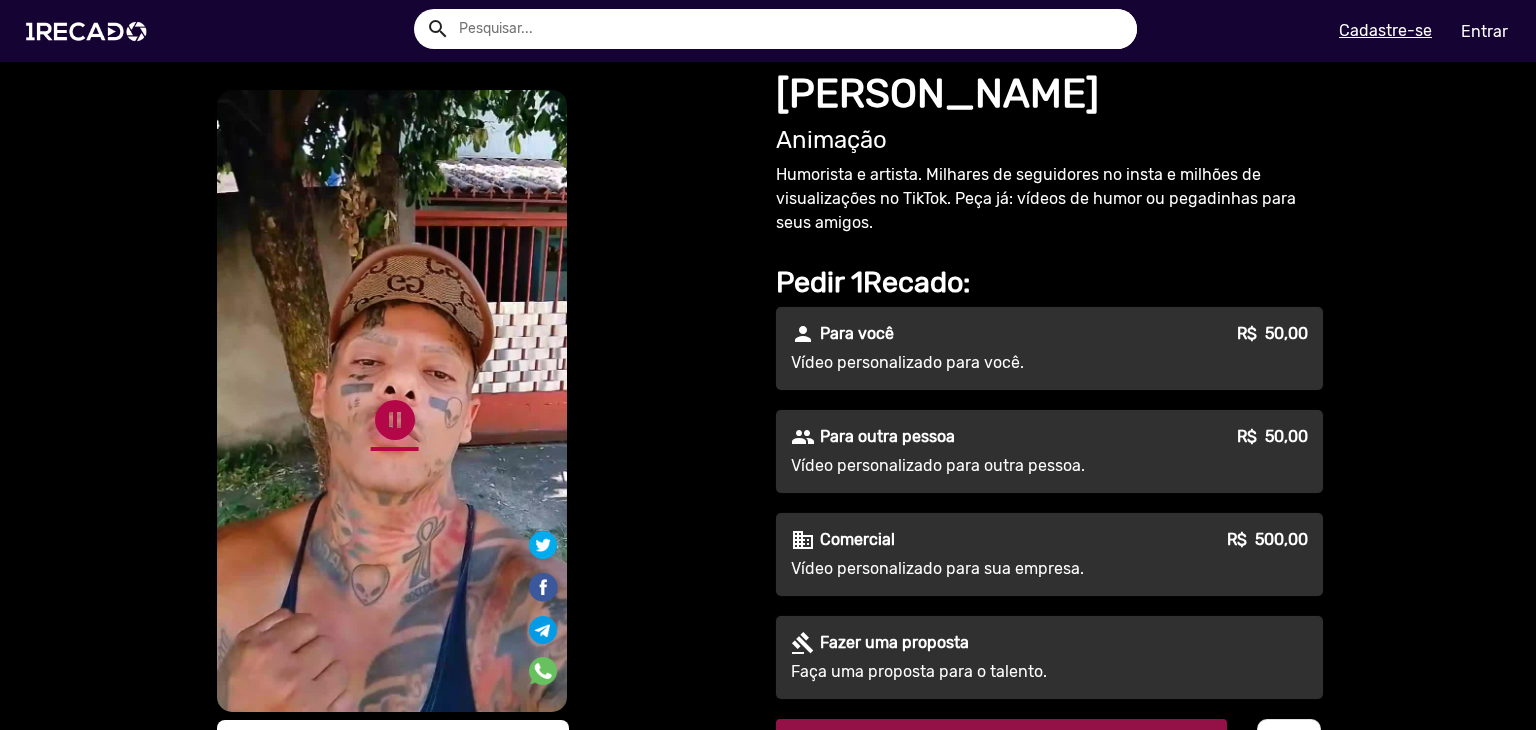 click on "pause_circle" 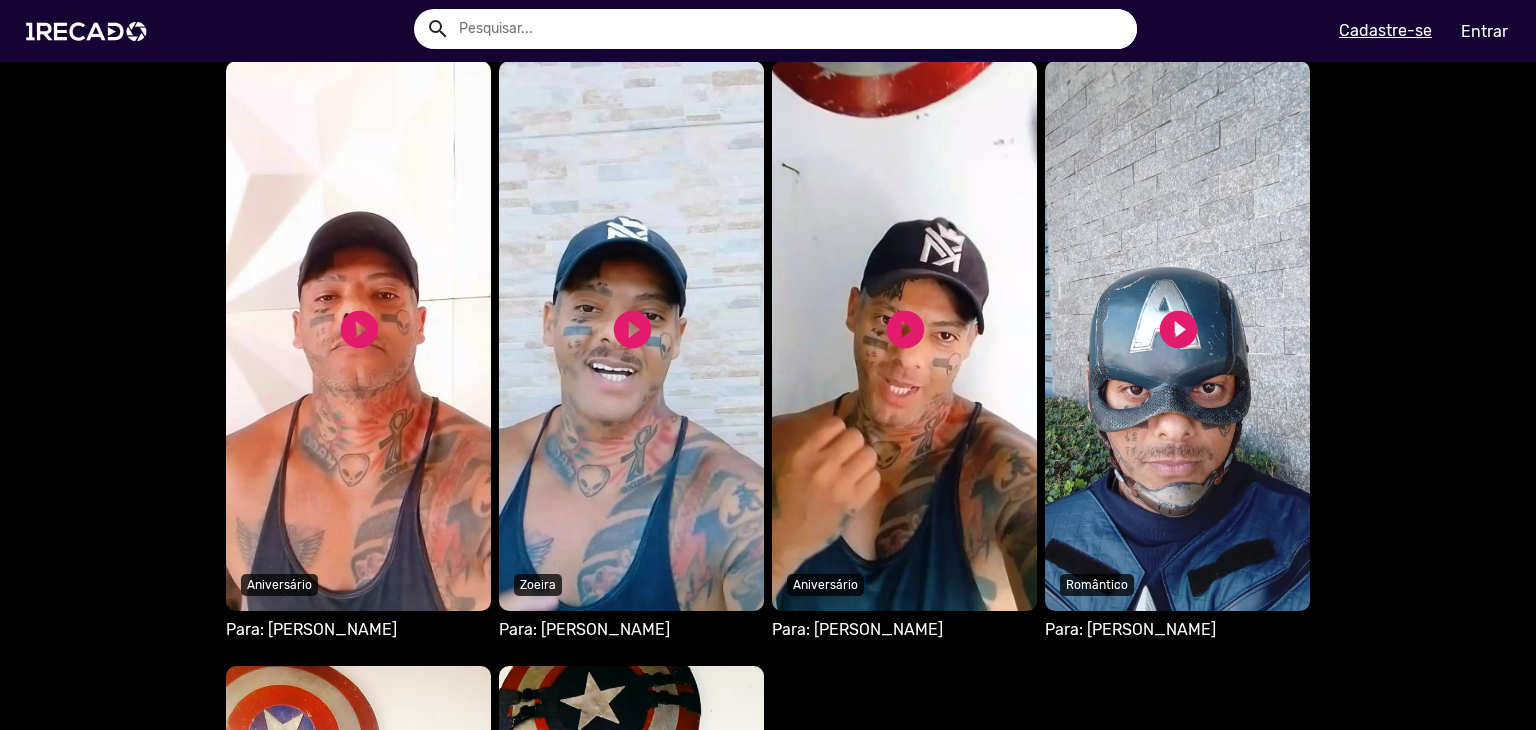 scroll, scrollTop: 1000, scrollLeft: 0, axis: vertical 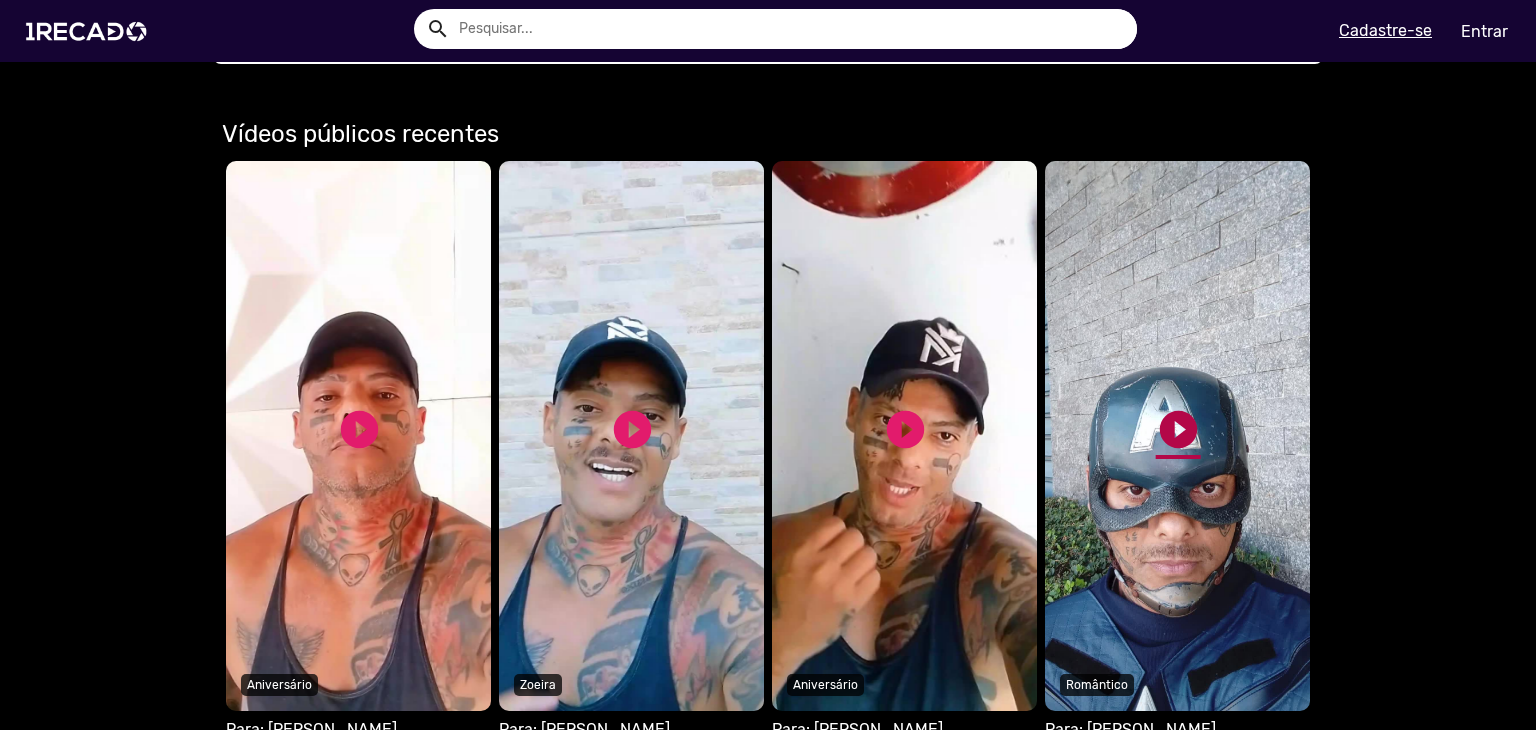 click on "play_circle_filled" 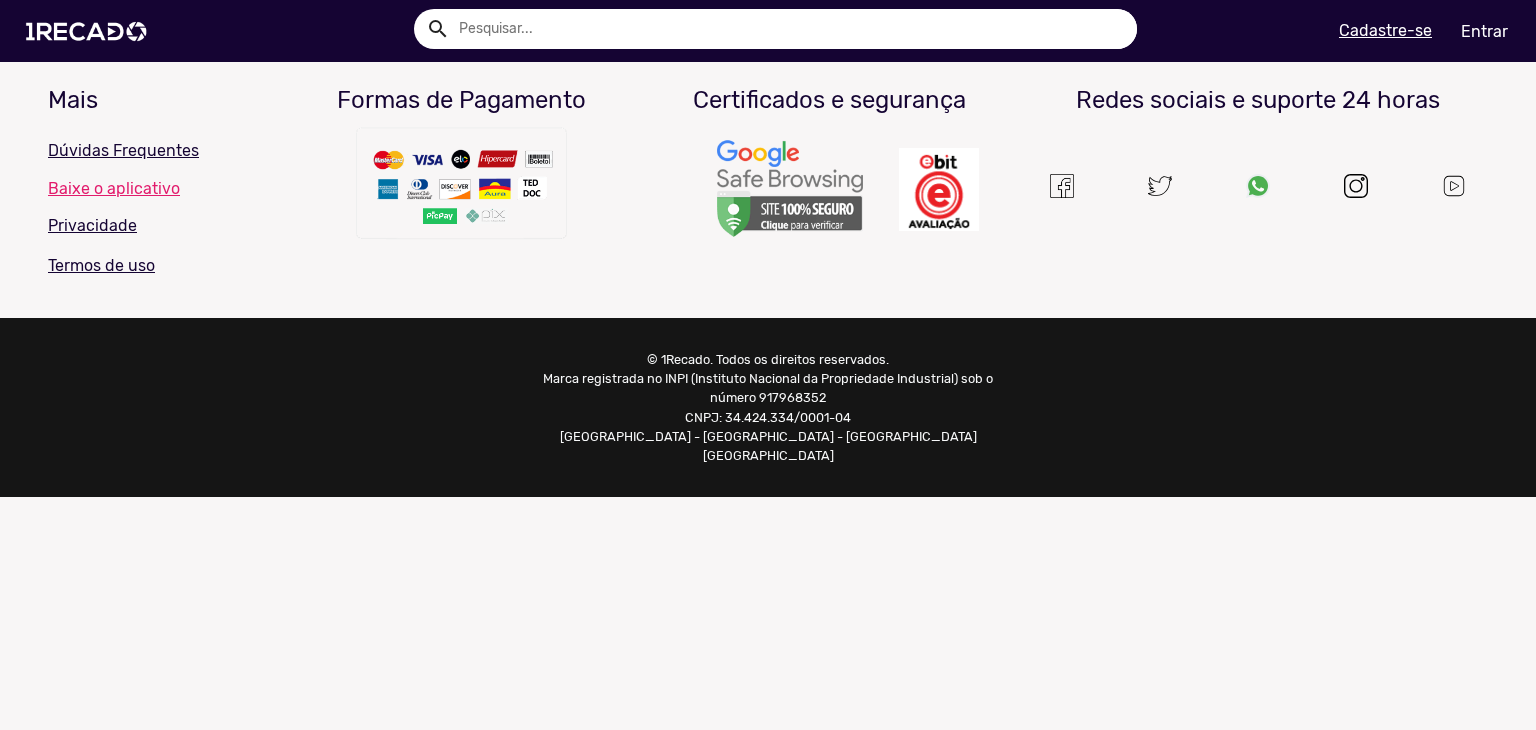 scroll, scrollTop: 0, scrollLeft: 0, axis: both 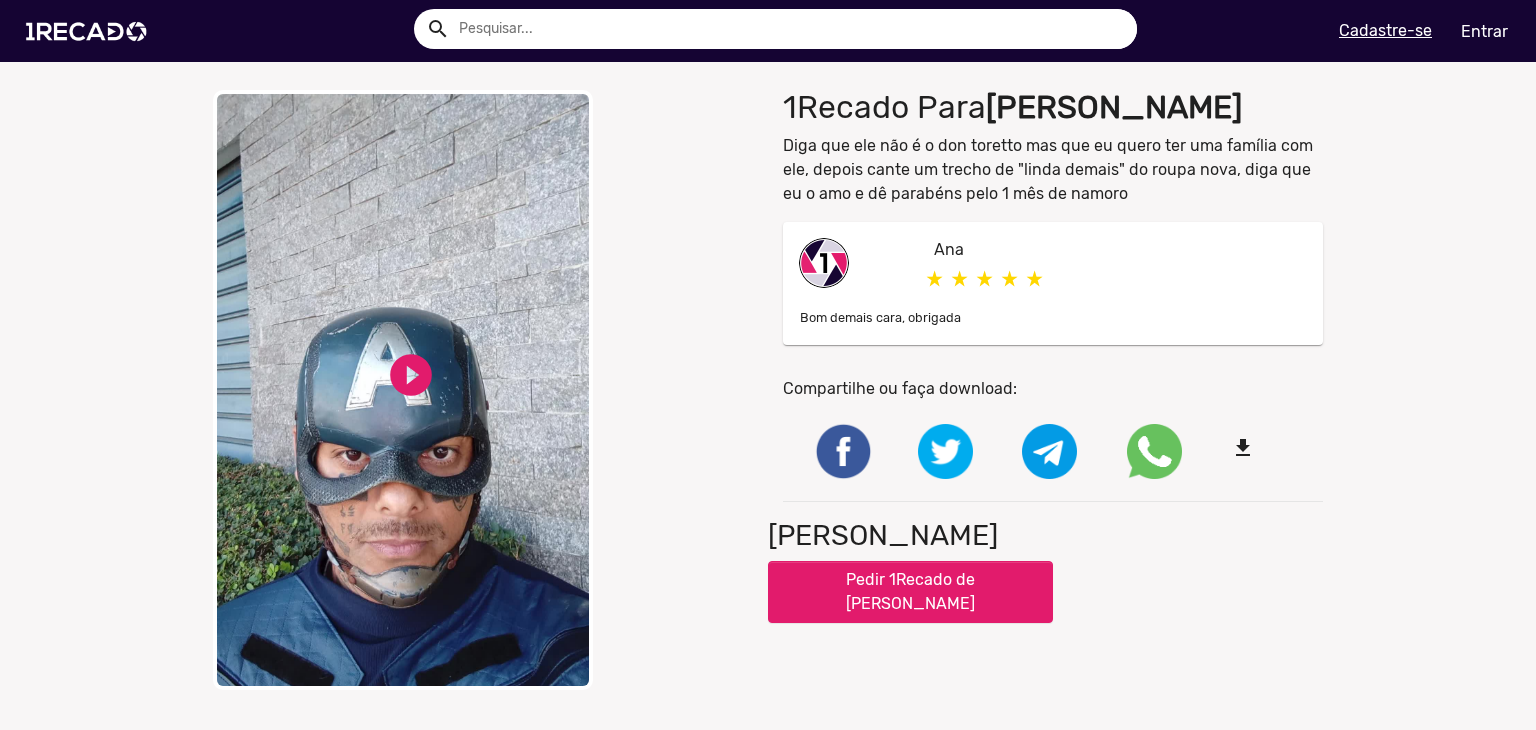 click on "Your browser does not support HTML5 video." at bounding box center (403, 390) 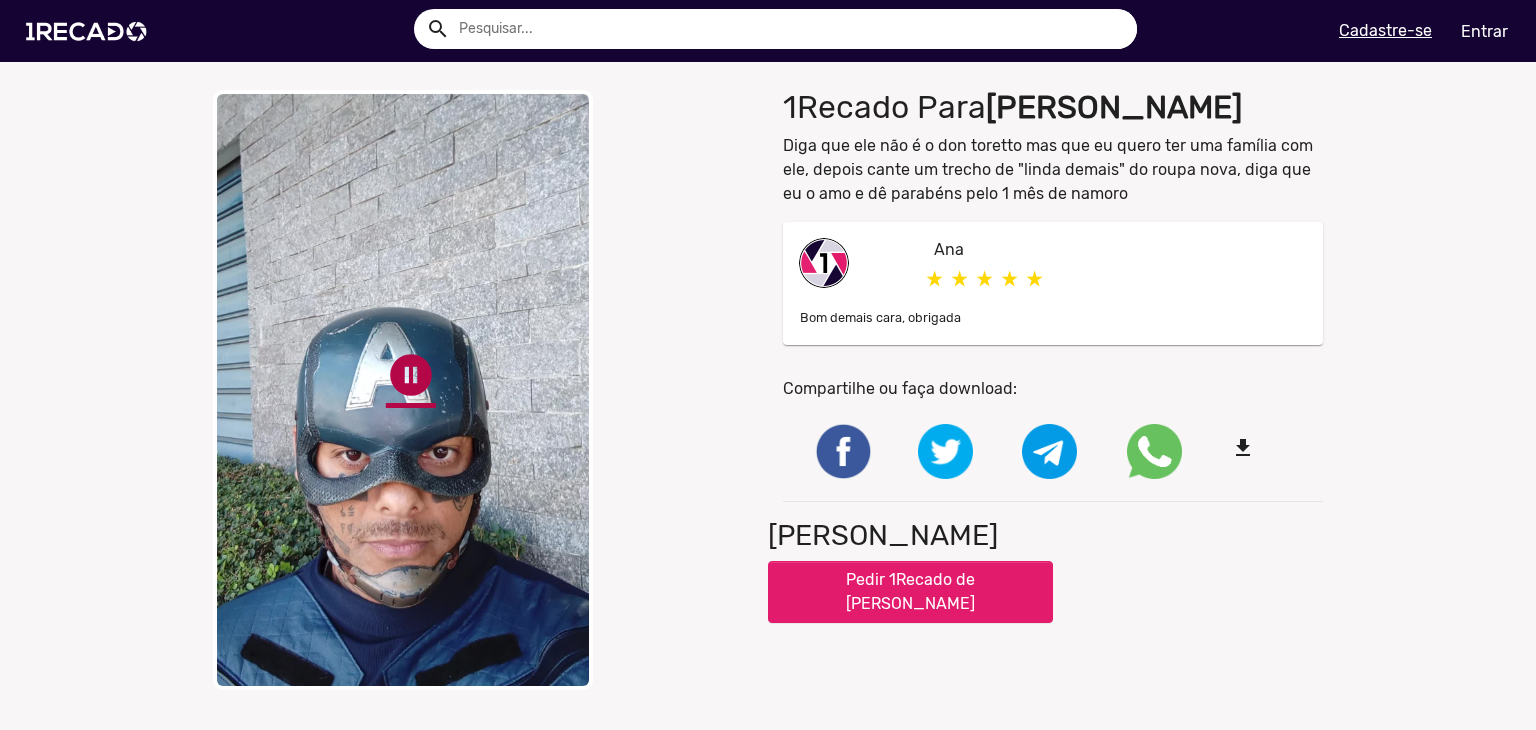 click on "pause_circle" at bounding box center (411, 375) 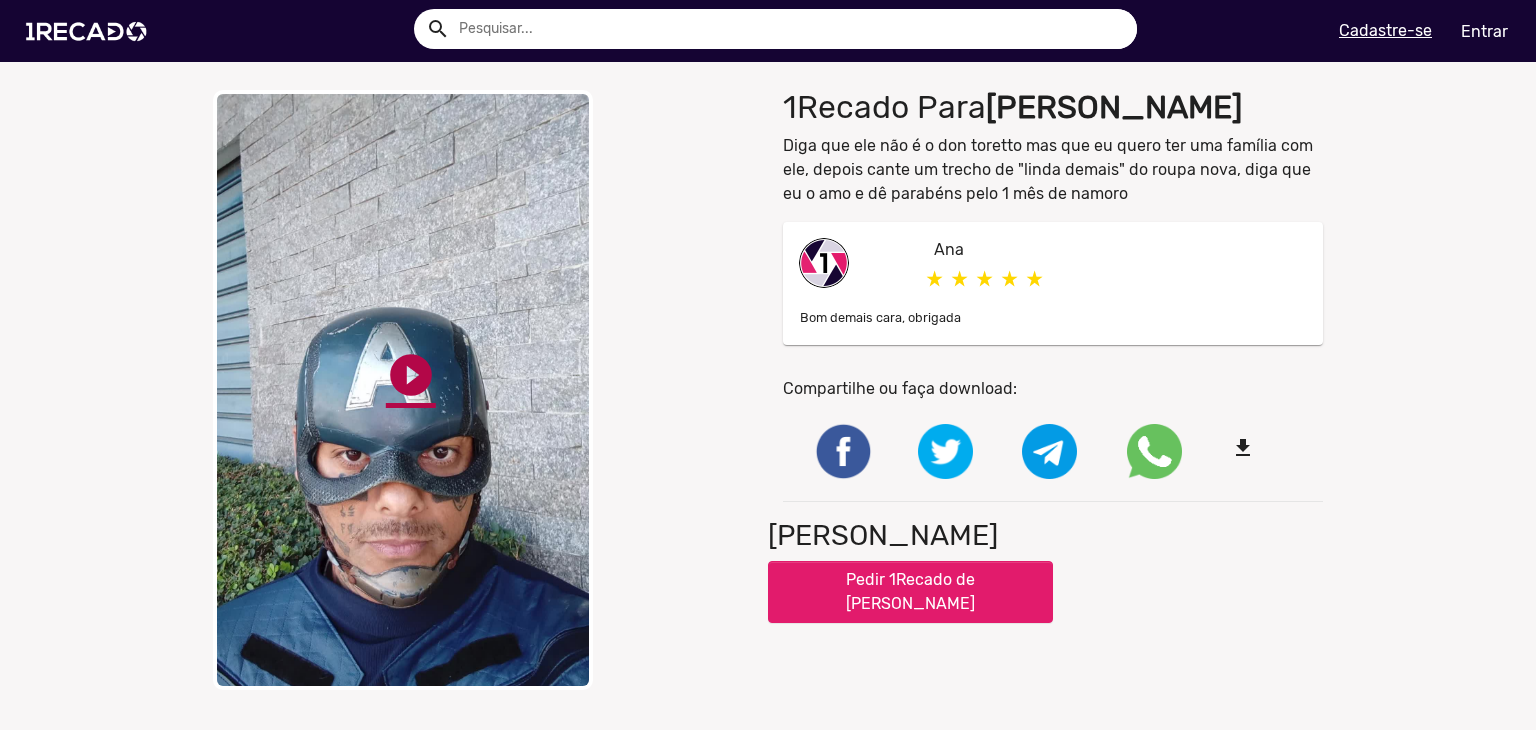 click on "play_circle_filled" at bounding box center [411, 375] 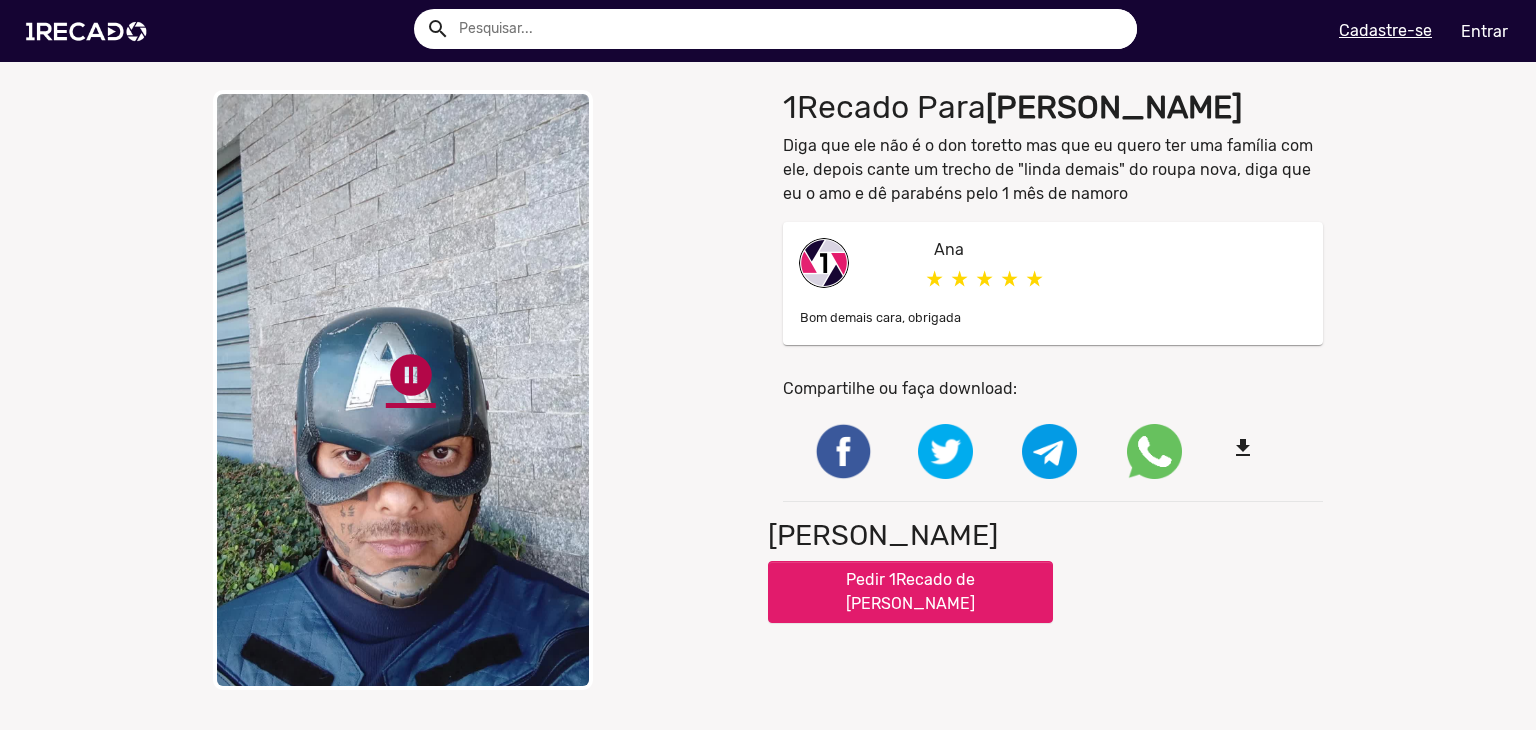 click on "pause_circle" at bounding box center (411, 375) 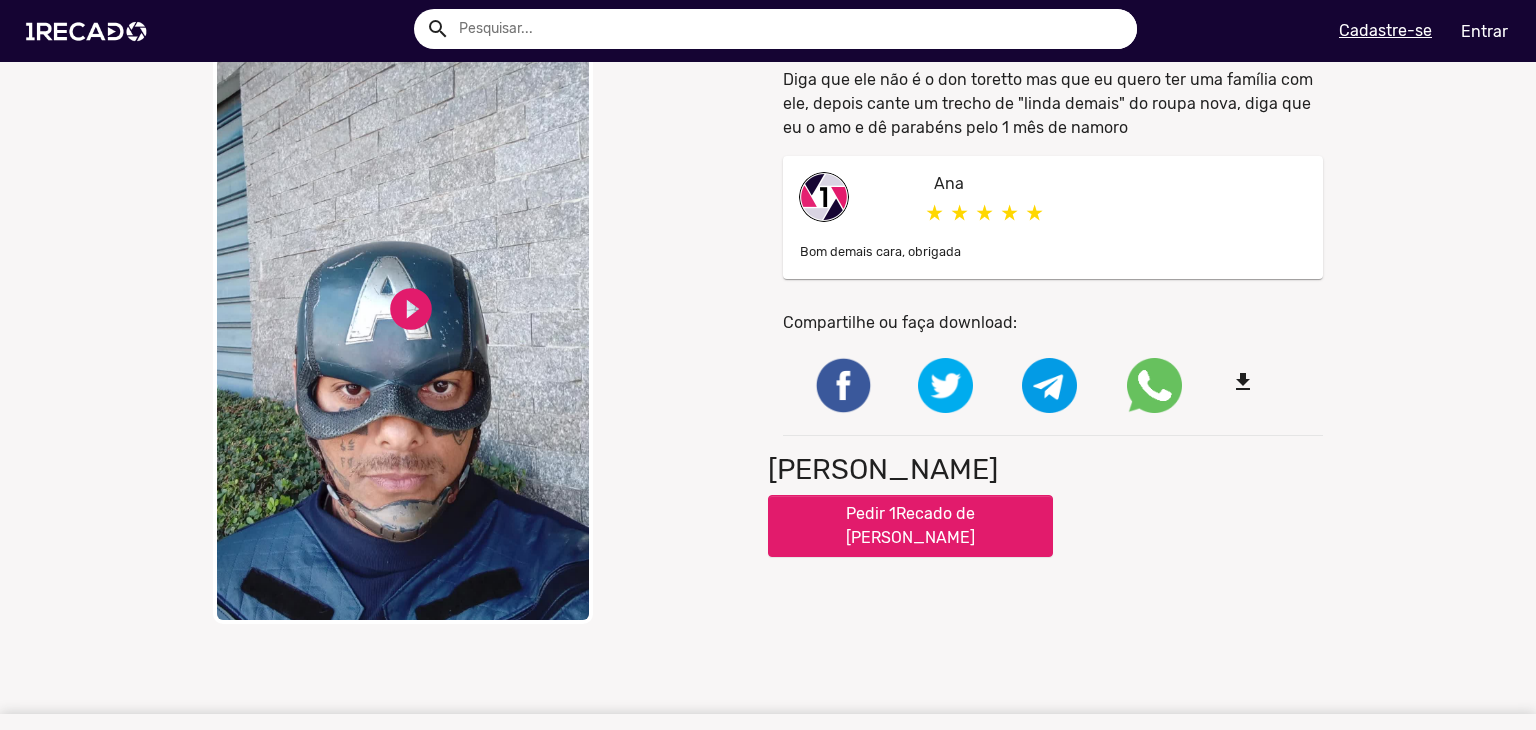 scroll, scrollTop: 0, scrollLeft: 0, axis: both 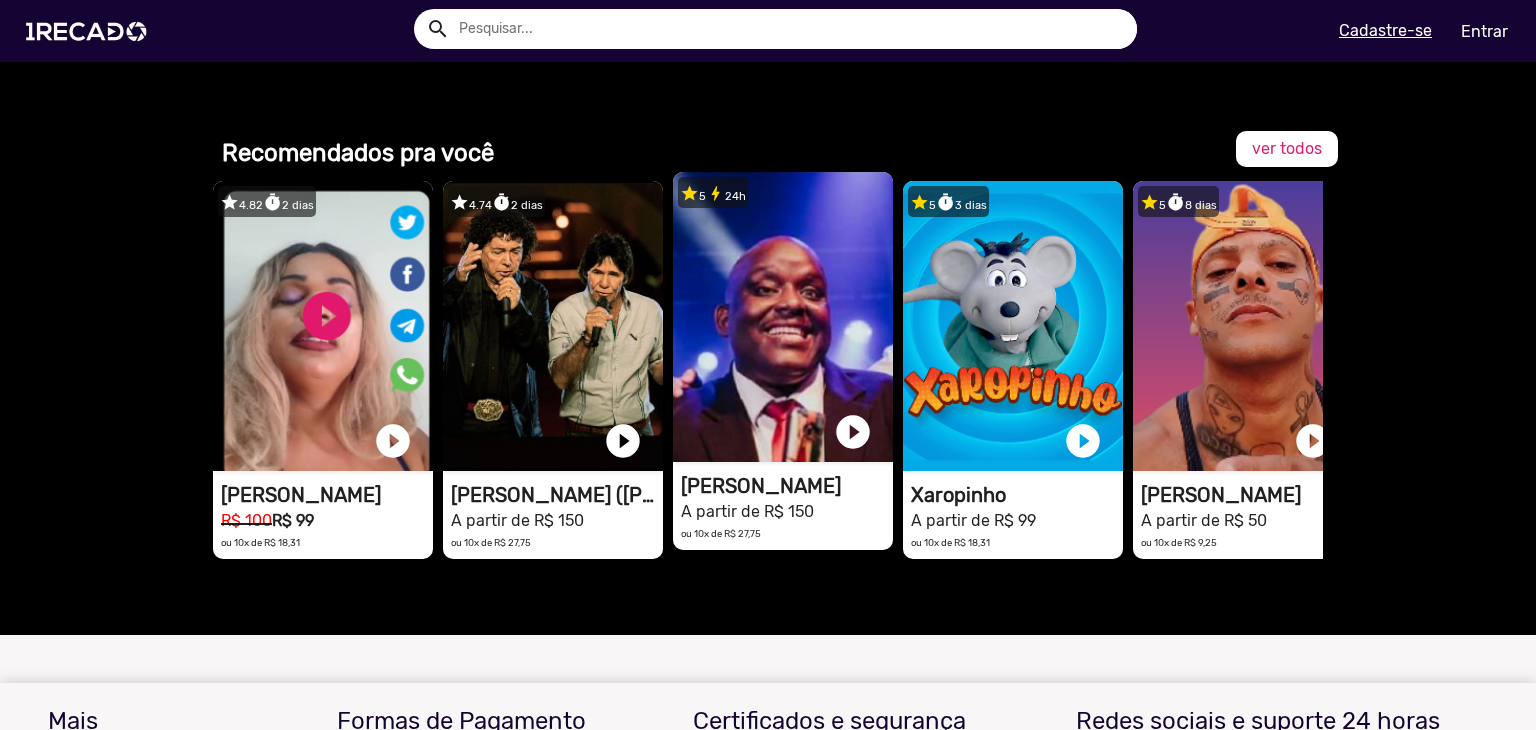 click on "1RECADO vídeos dedicados para fãs e empresas" at bounding box center (323, 326) 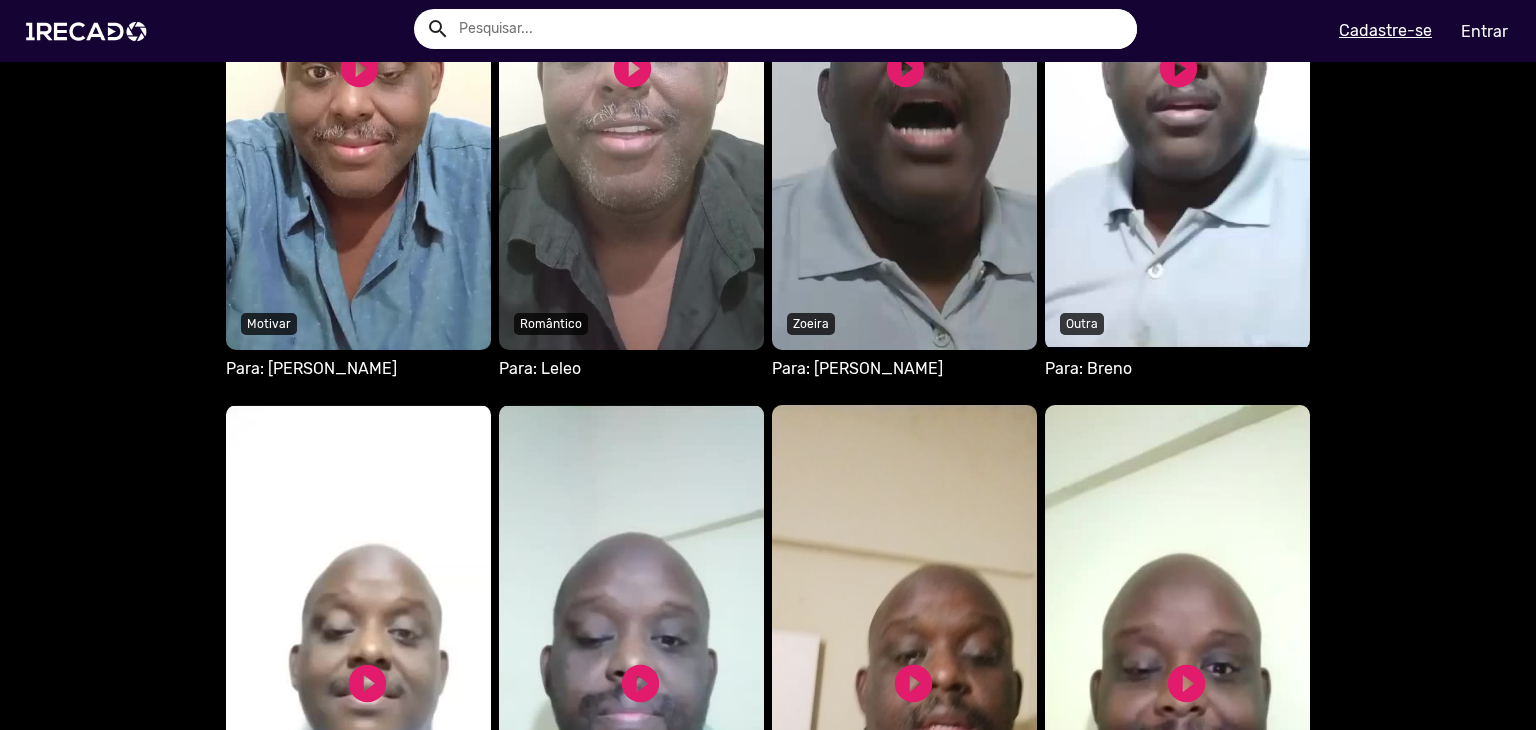 scroll, scrollTop: 1200, scrollLeft: 0, axis: vertical 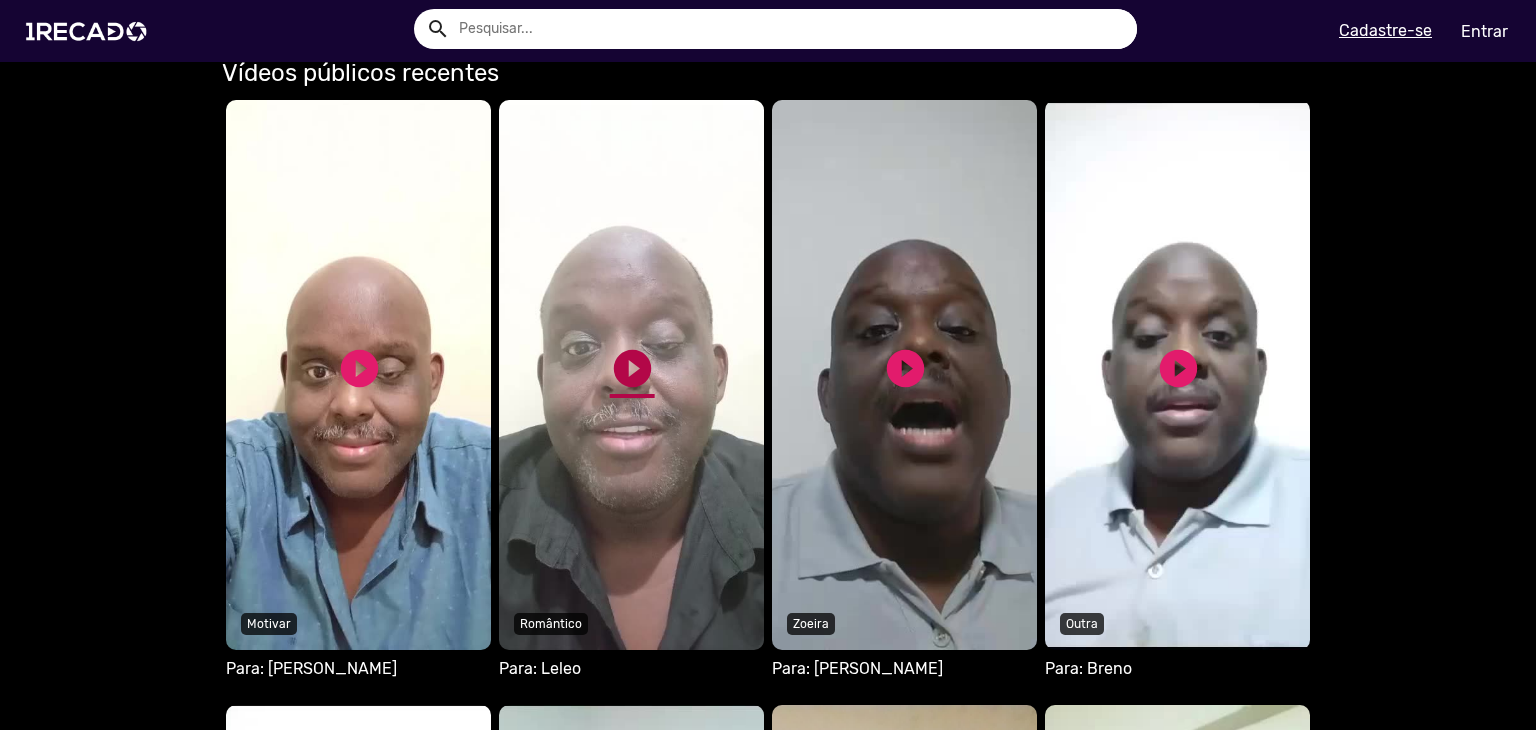click on "play_circle_filled" 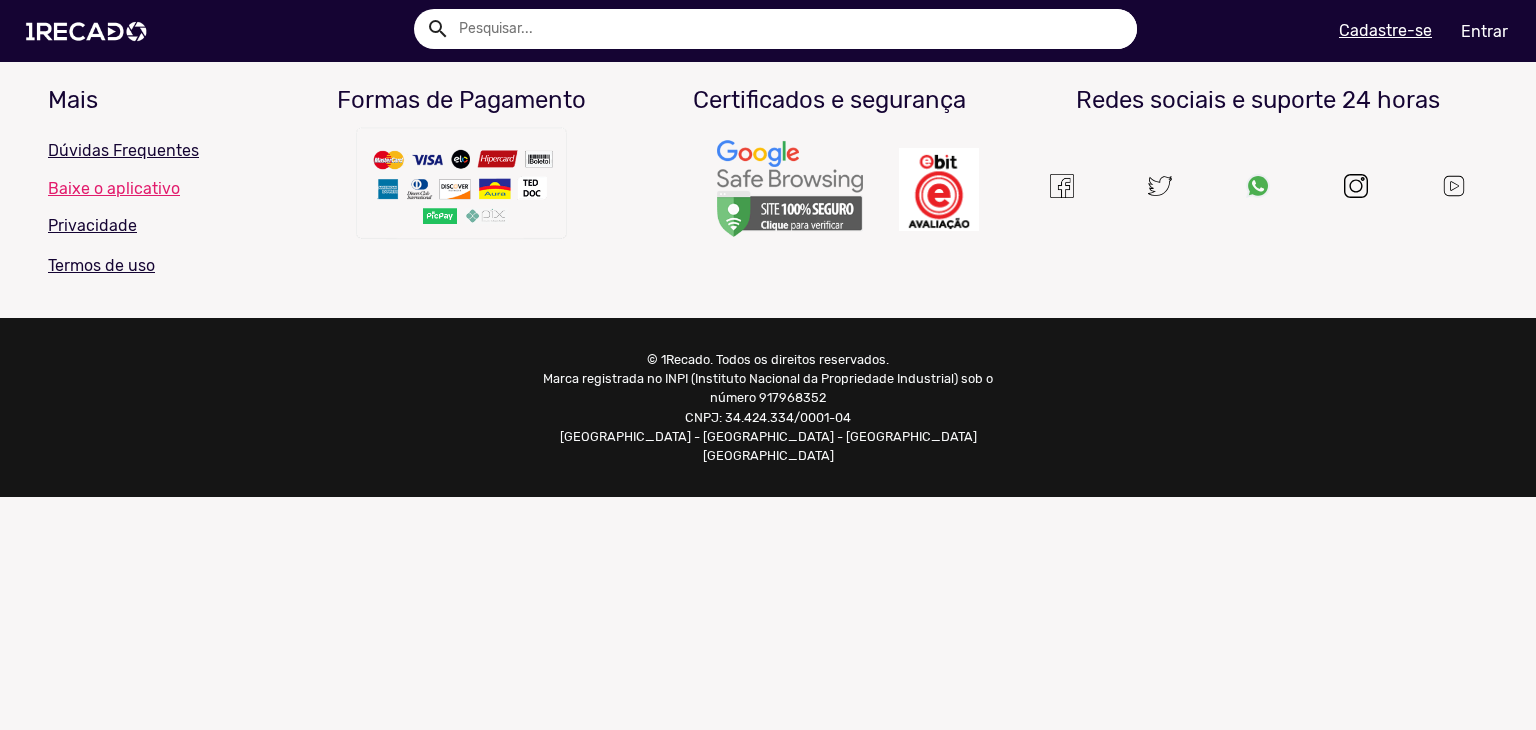 scroll, scrollTop: 0, scrollLeft: 0, axis: both 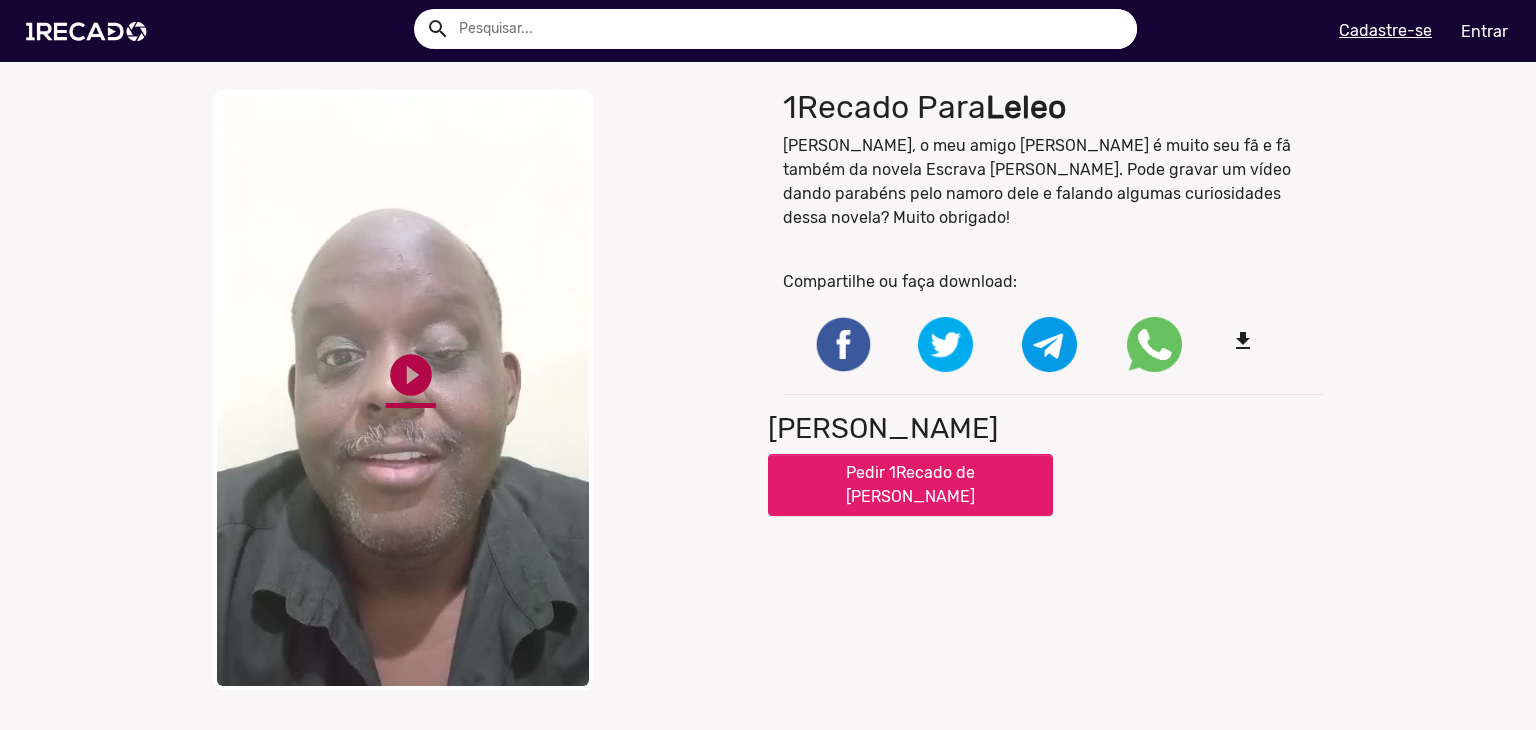 click on "play_circle_filled" at bounding box center [411, 375] 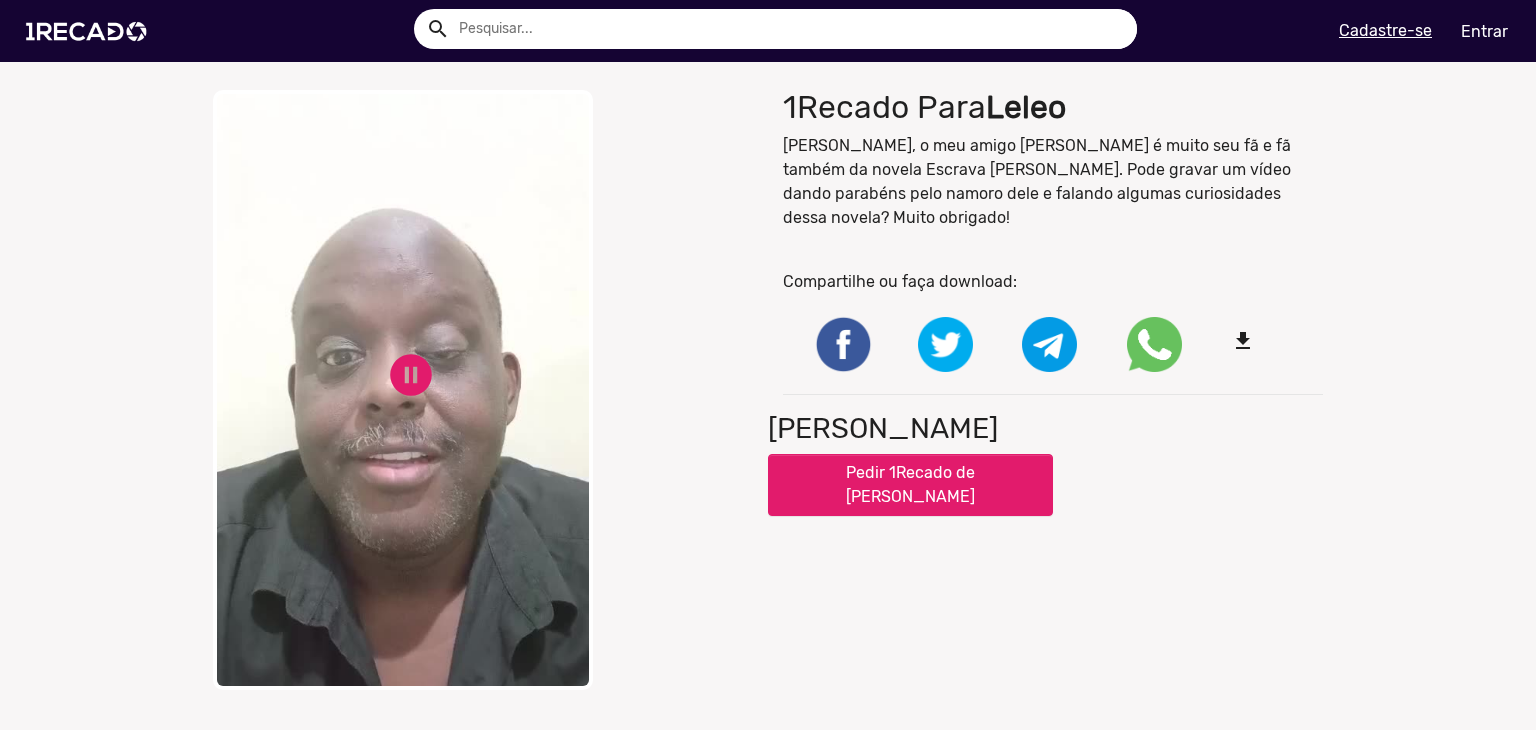click on "close  Your browser does not support HTML5 video.   pause_circle   pause_circle" at bounding box center (483, 390) 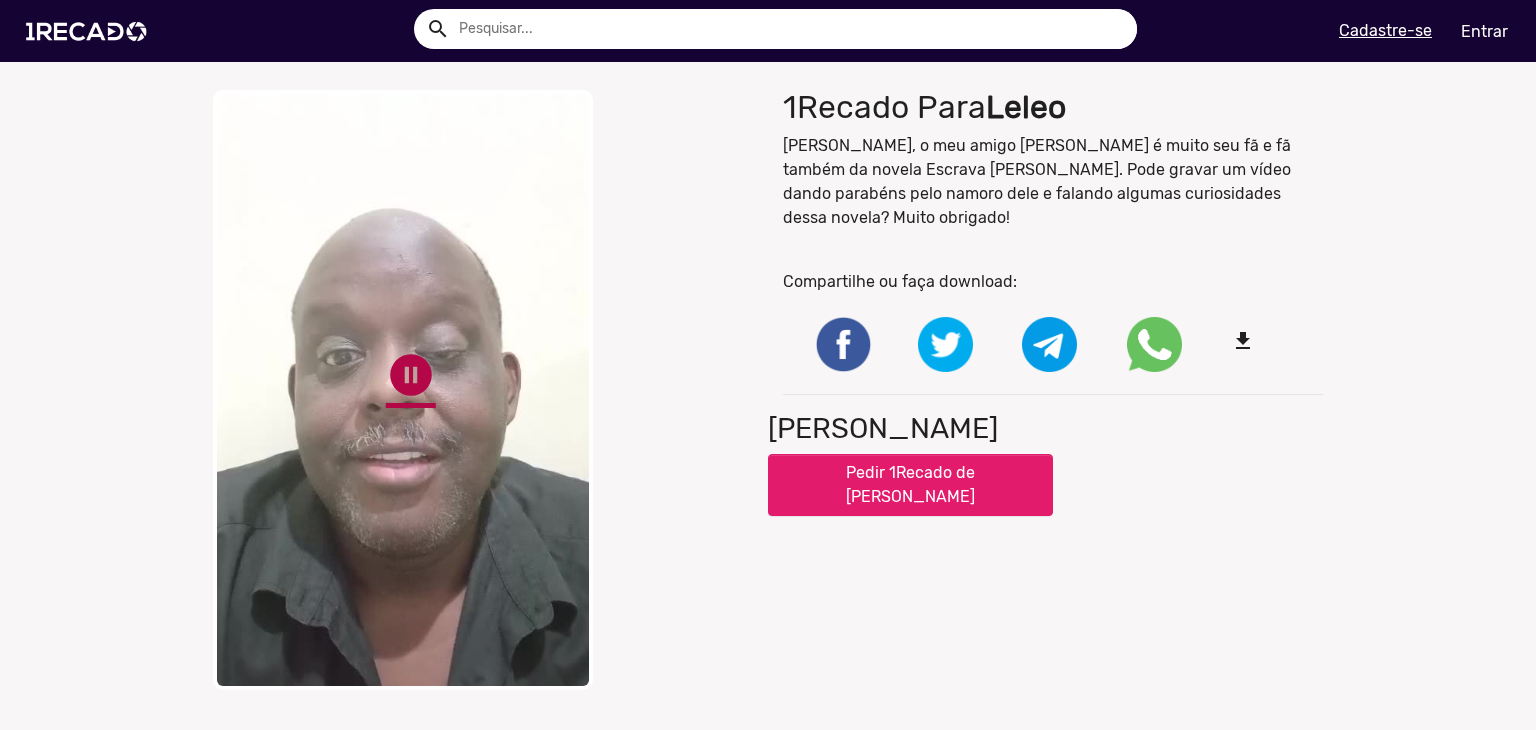 click on "pause_circle" at bounding box center [411, 375] 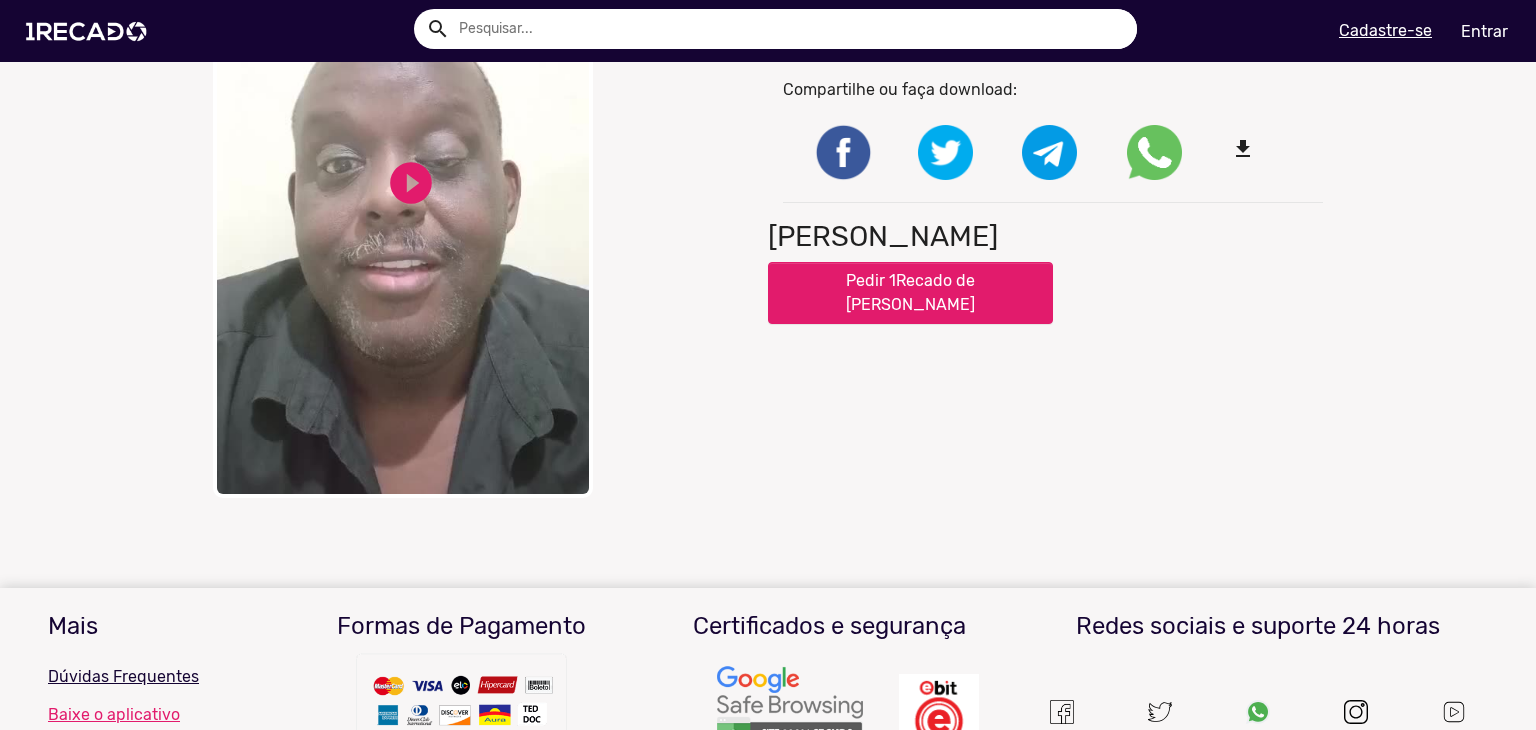 scroll, scrollTop: 0, scrollLeft: 0, axis: both 